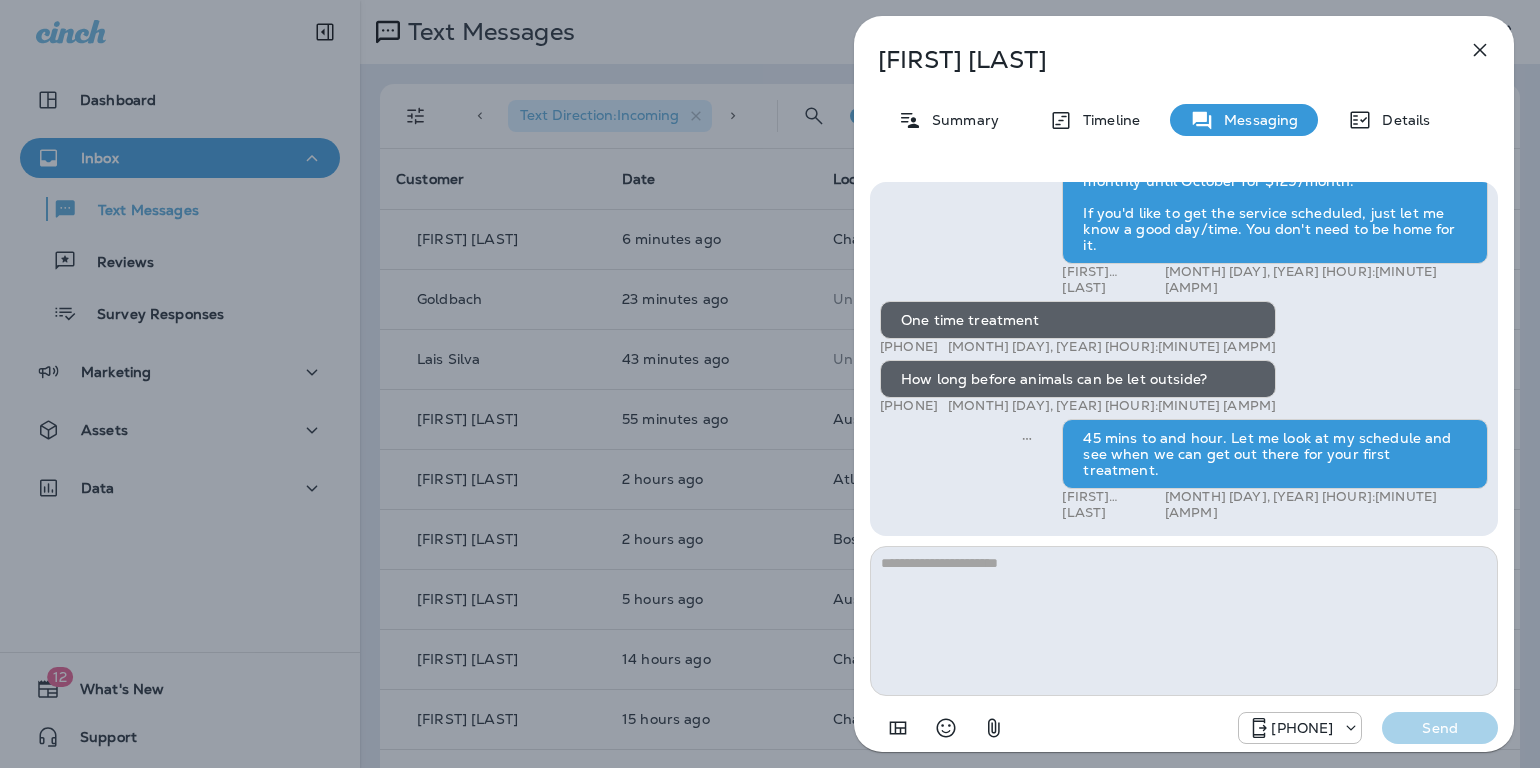 scroll, scrollTop: 0, scrollLeft: 0, axis: both 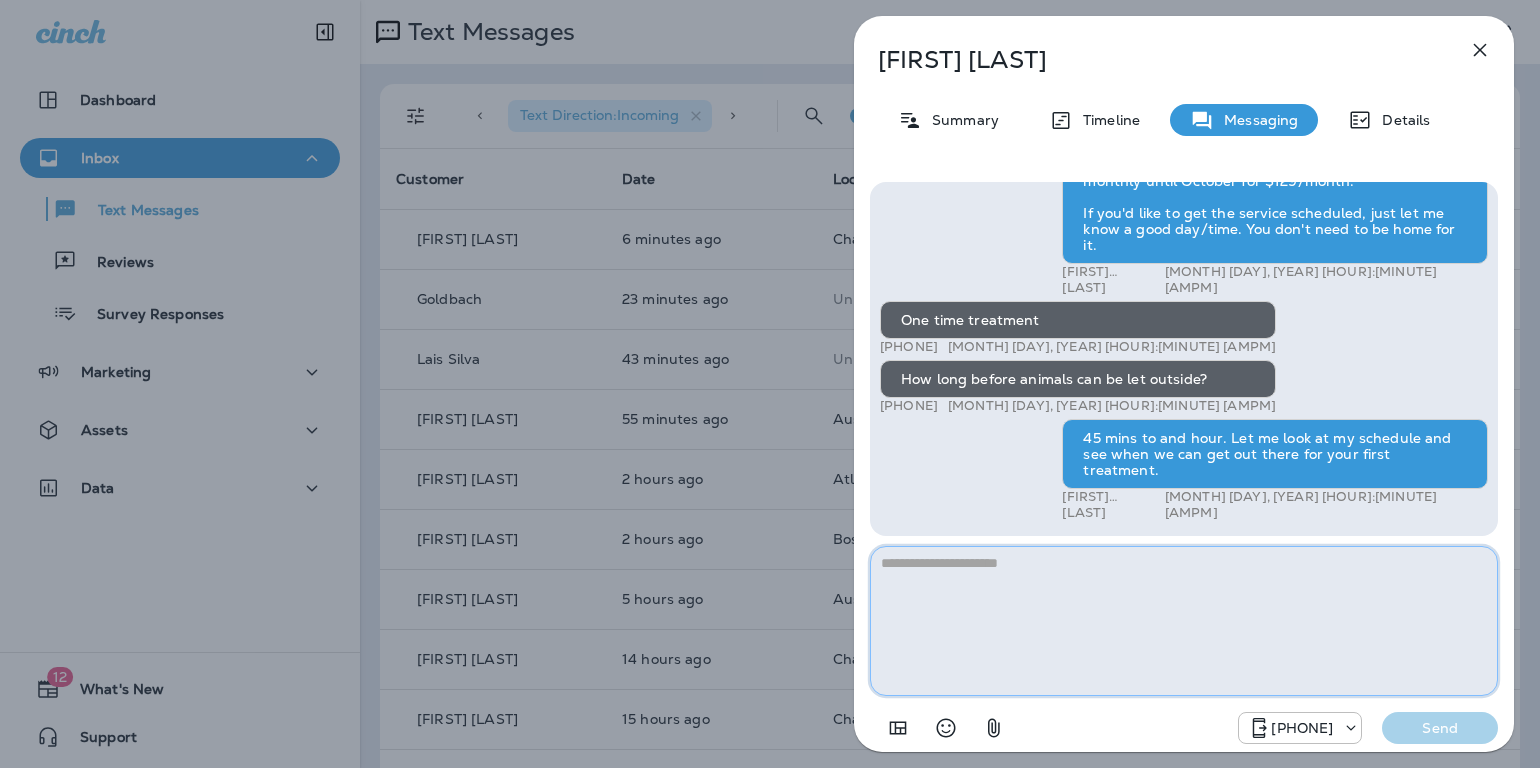click at bounding box center [1184, 621] 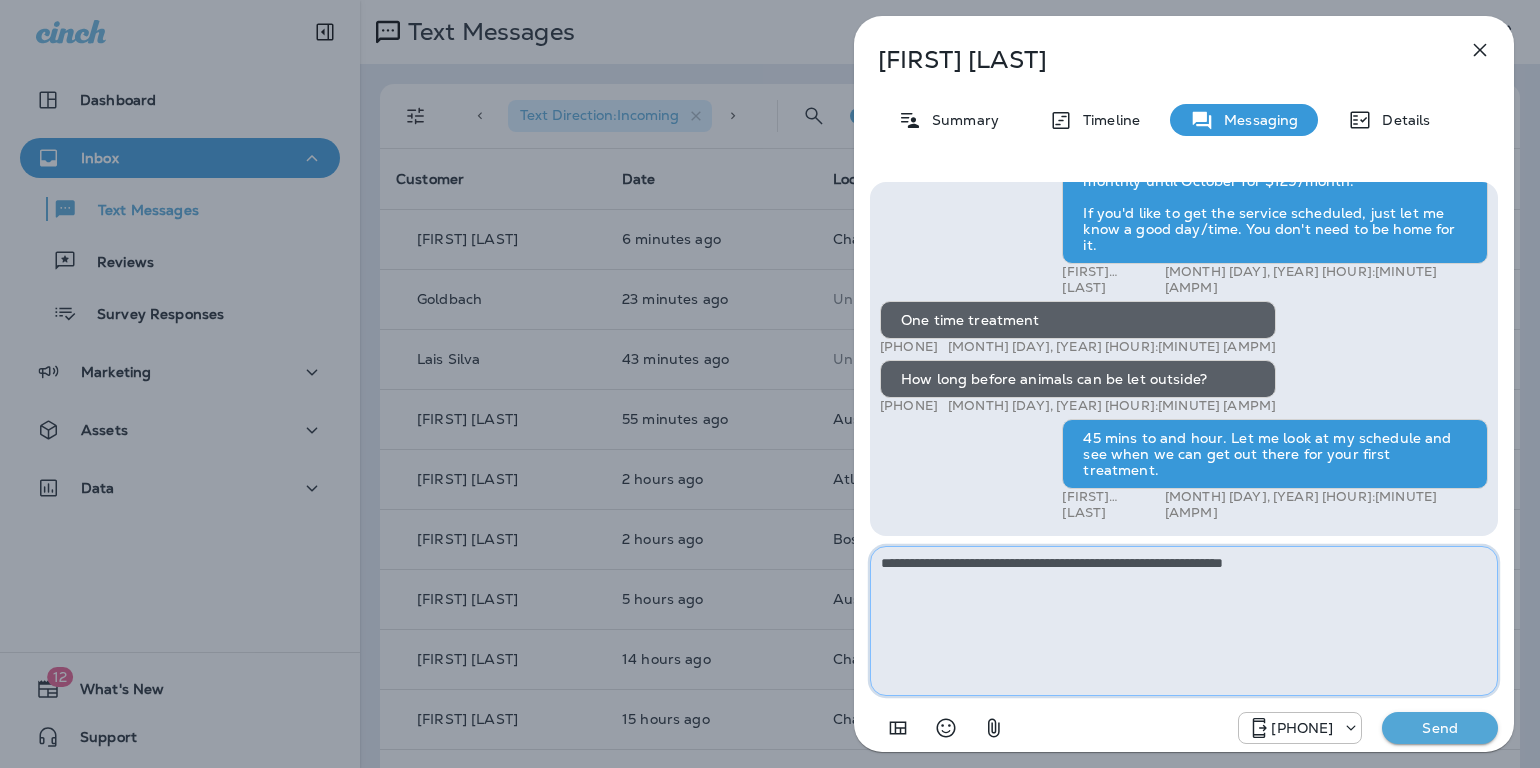 type on "**********" 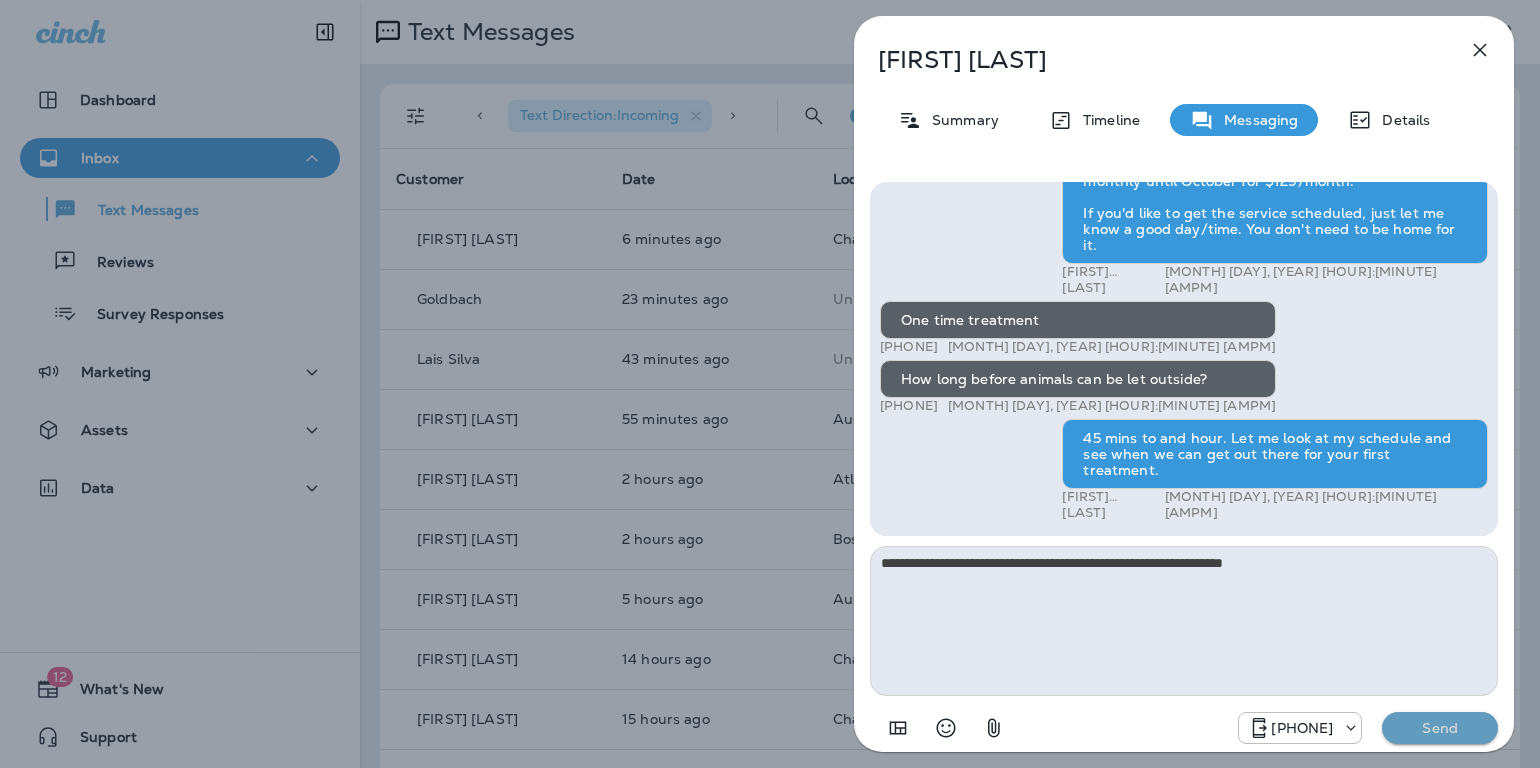 click on "Send" at bounding box center (1440, 728) 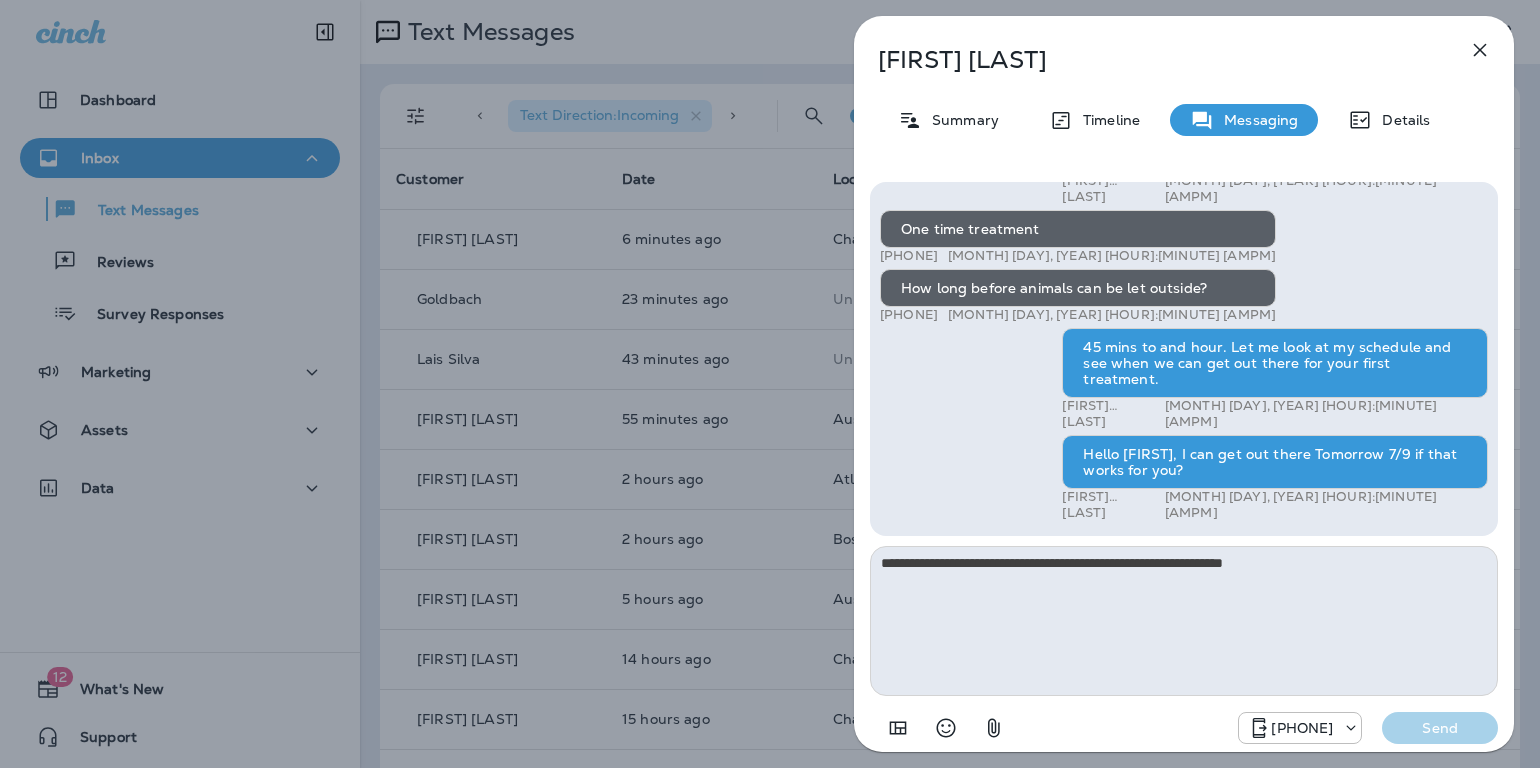 click at bounding box center (1480, 50) 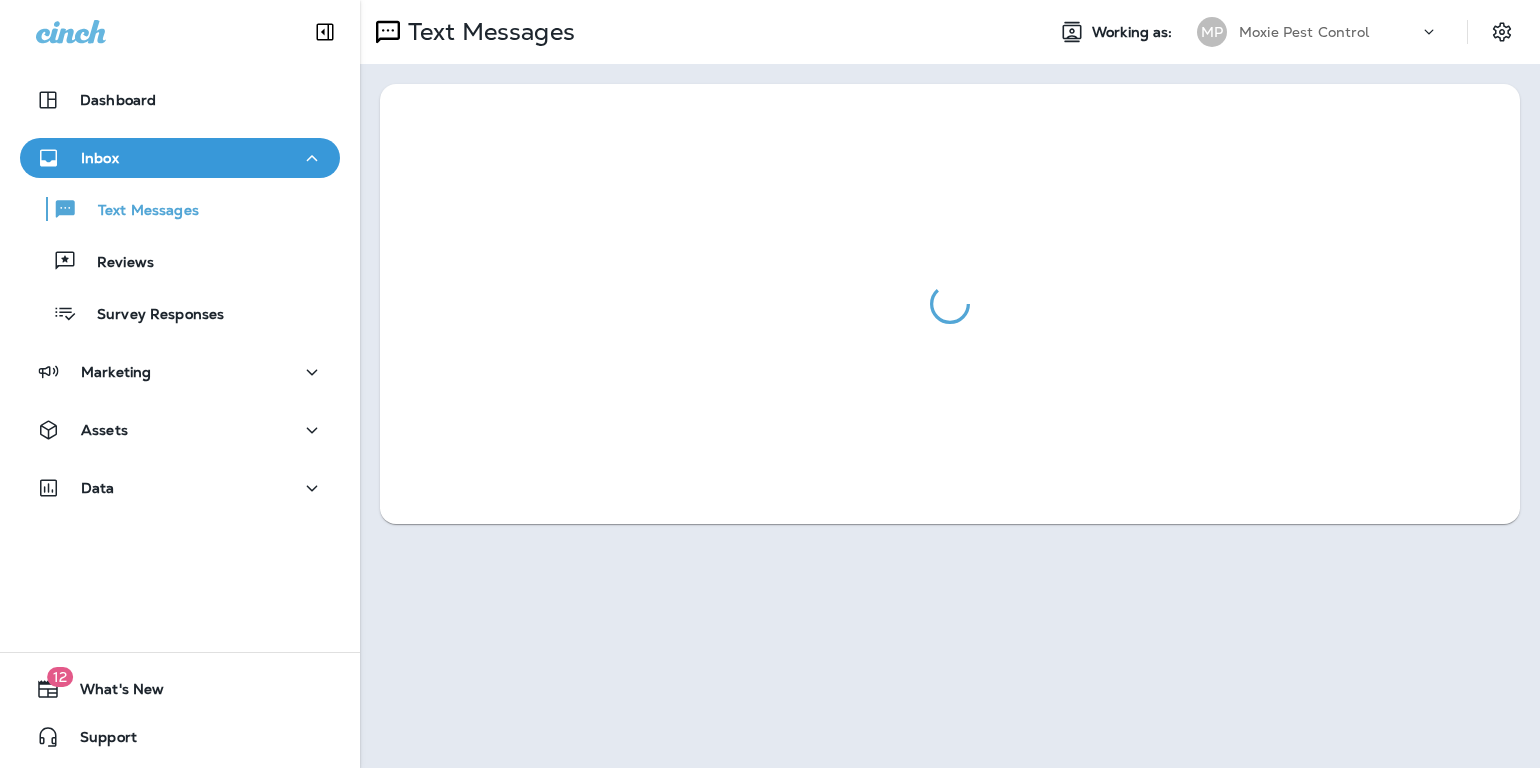 scroll, scrollTop: 0, scrollLeft: 0, axis: both 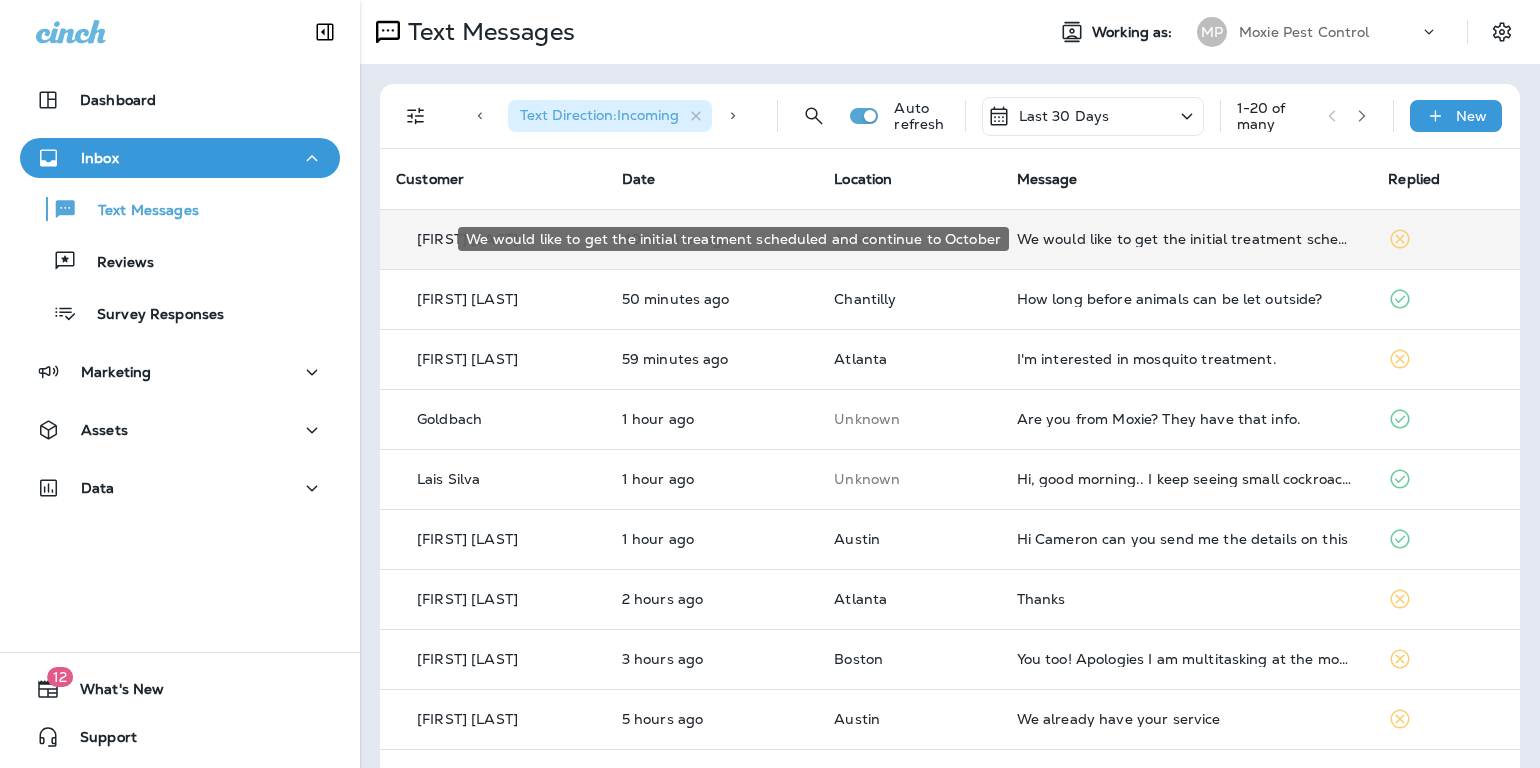 click on "We would like to get the initial treatment scheduled and continue to October" at bounding box center (1187, 239) 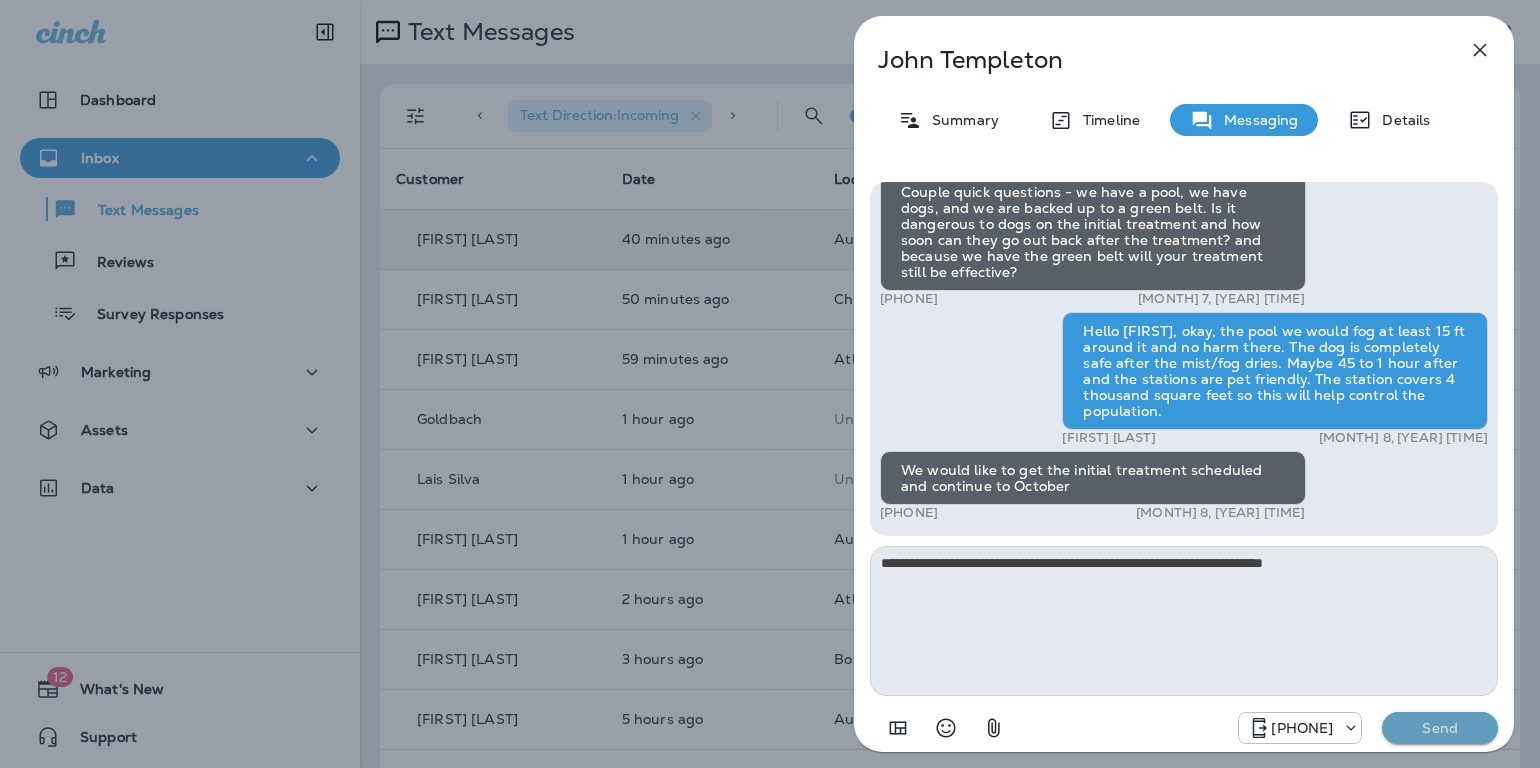 click on "Send" at bounding box center (1440, 728) 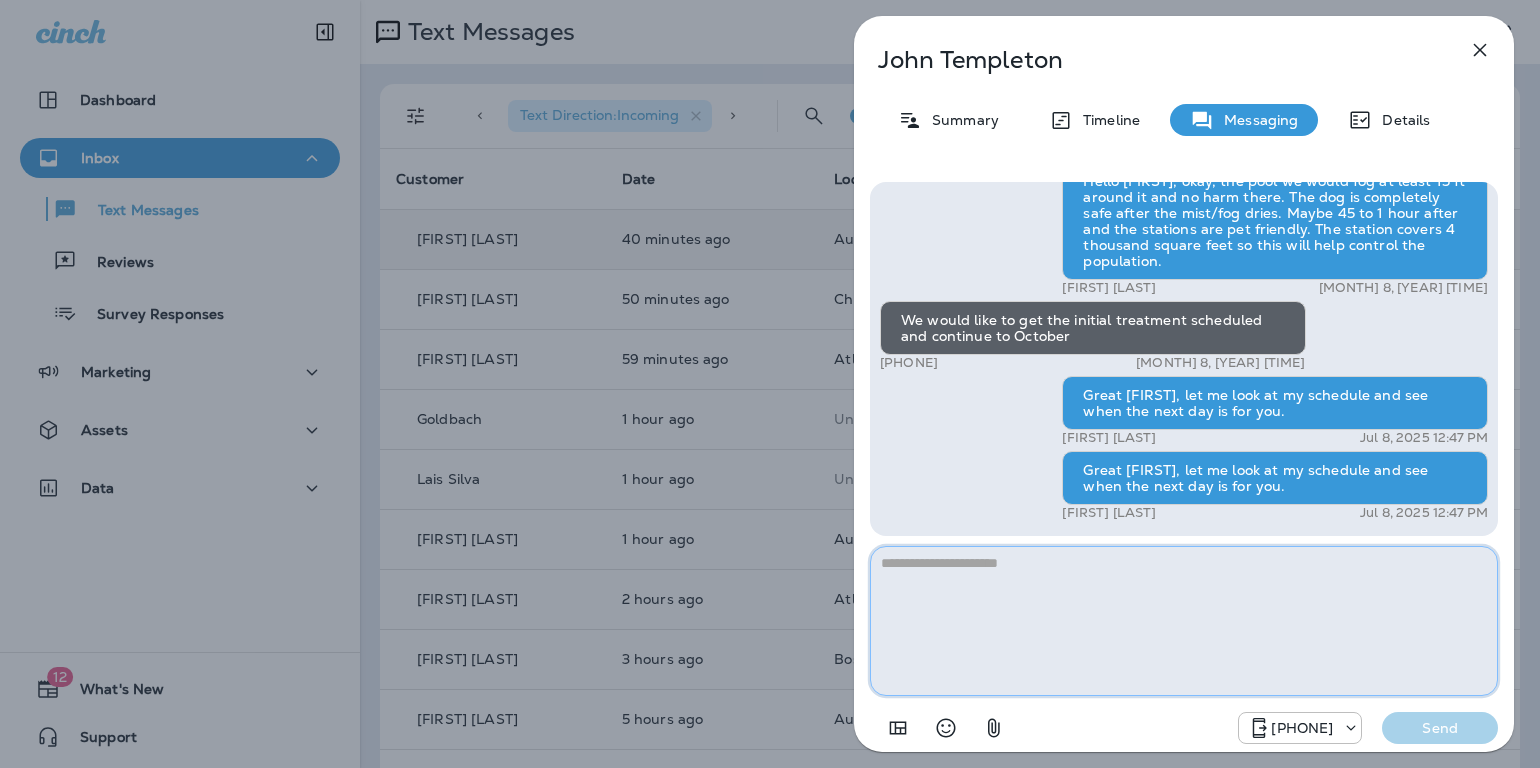 click at bounding box center [1184, 621] 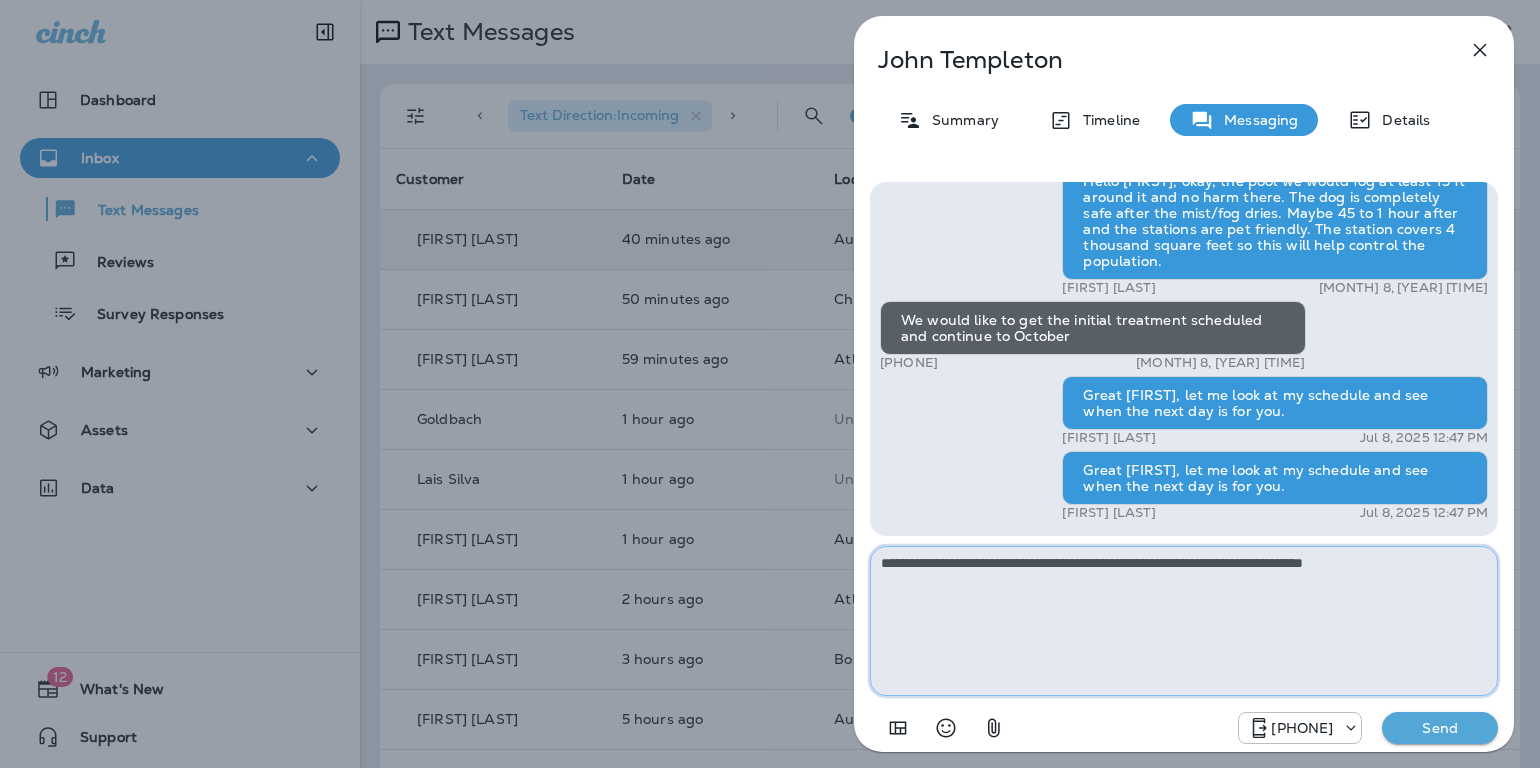 type on "**********" 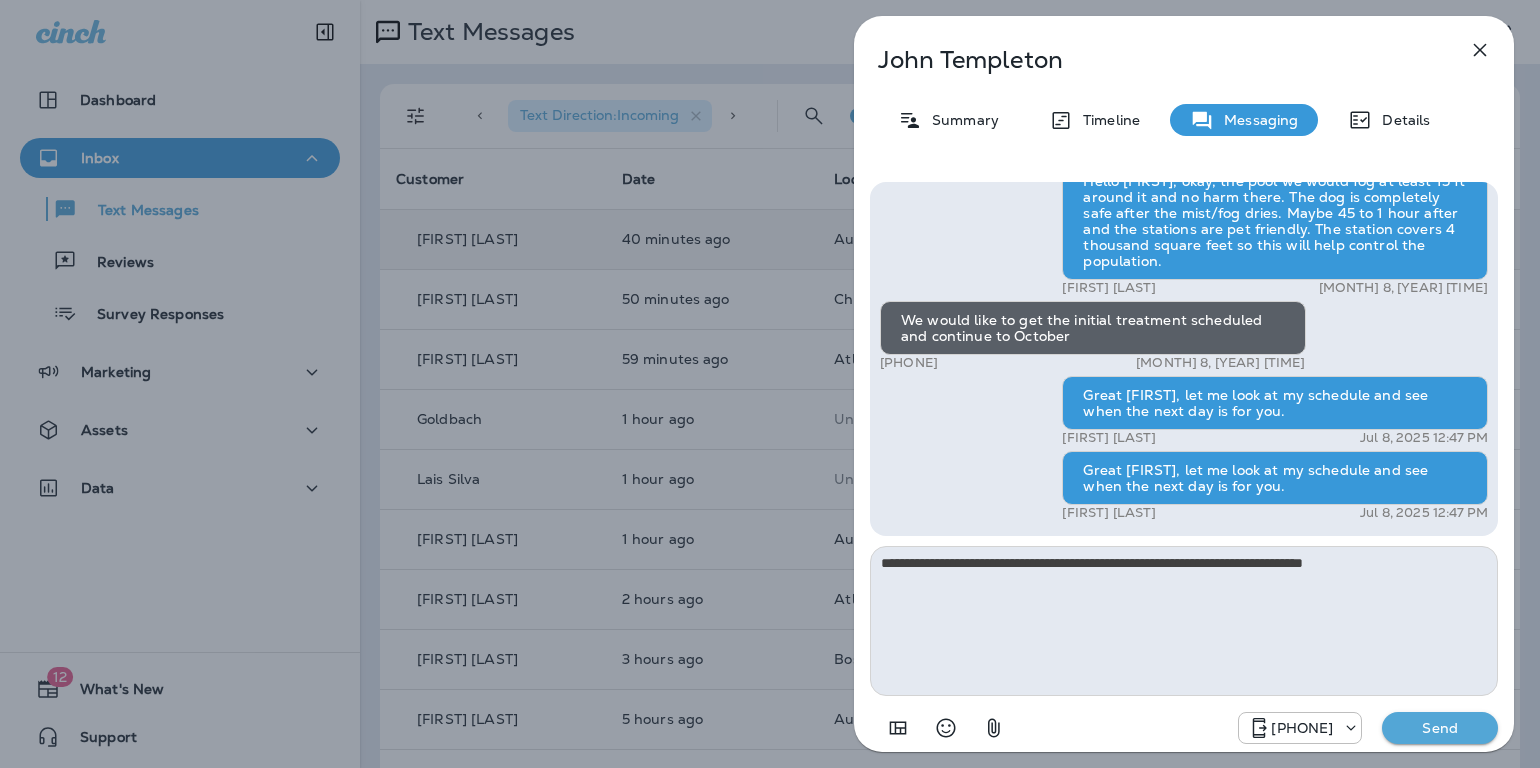 click on "Send" at bounding box center (1440, 728) 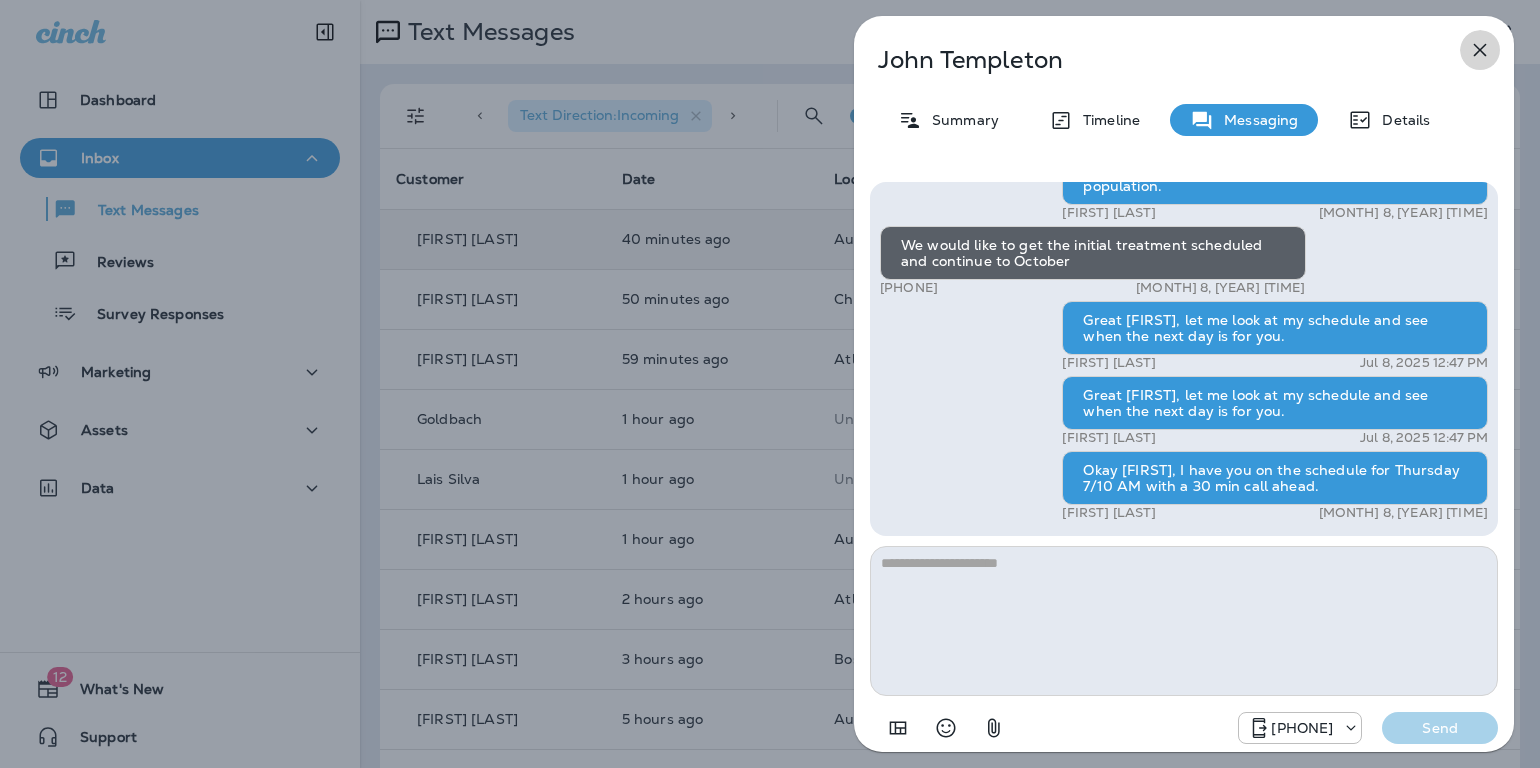 click at bounding box center [1480, 50] 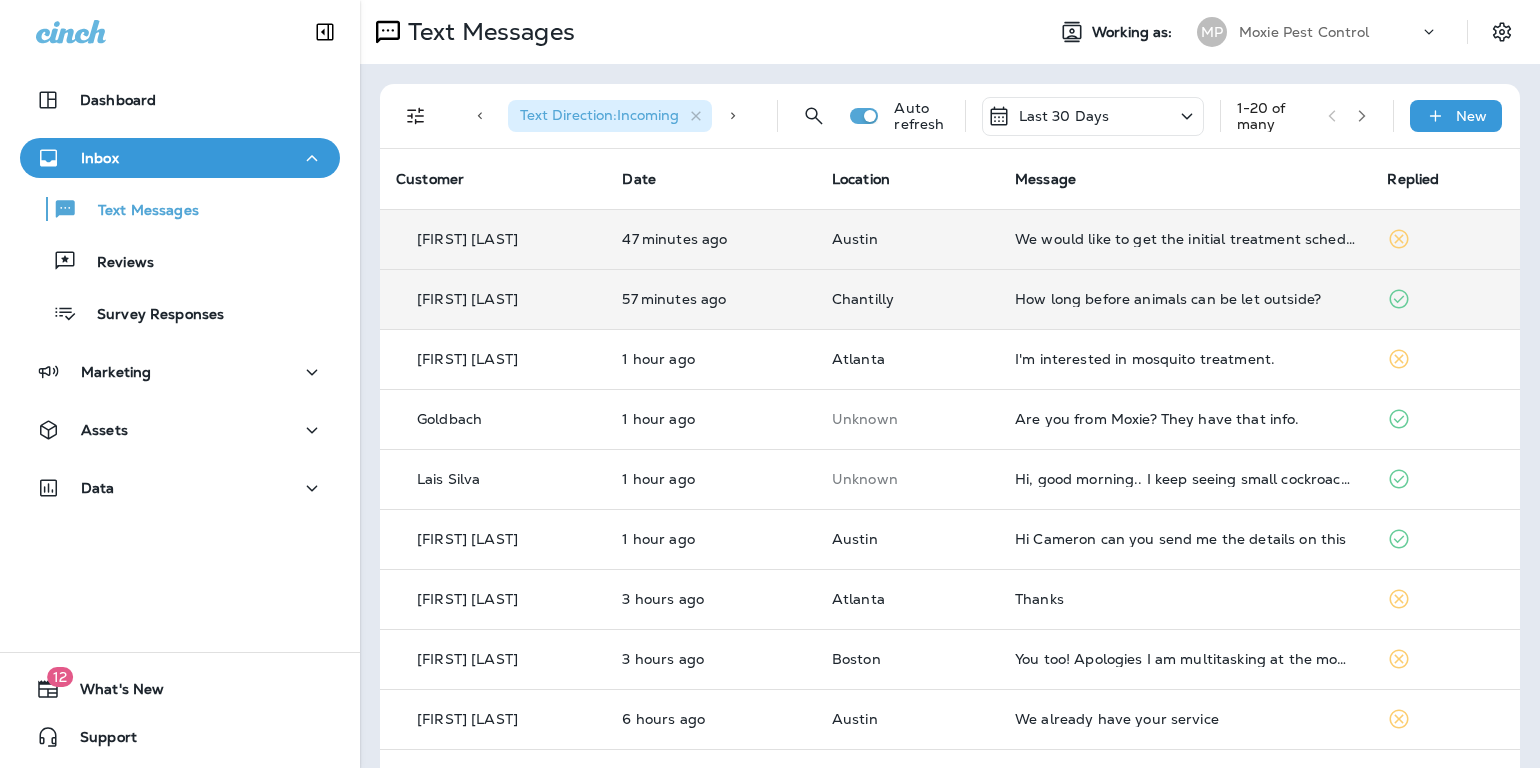 click on "How long before animals can be let outside?" at bounding box center (1185, 299) 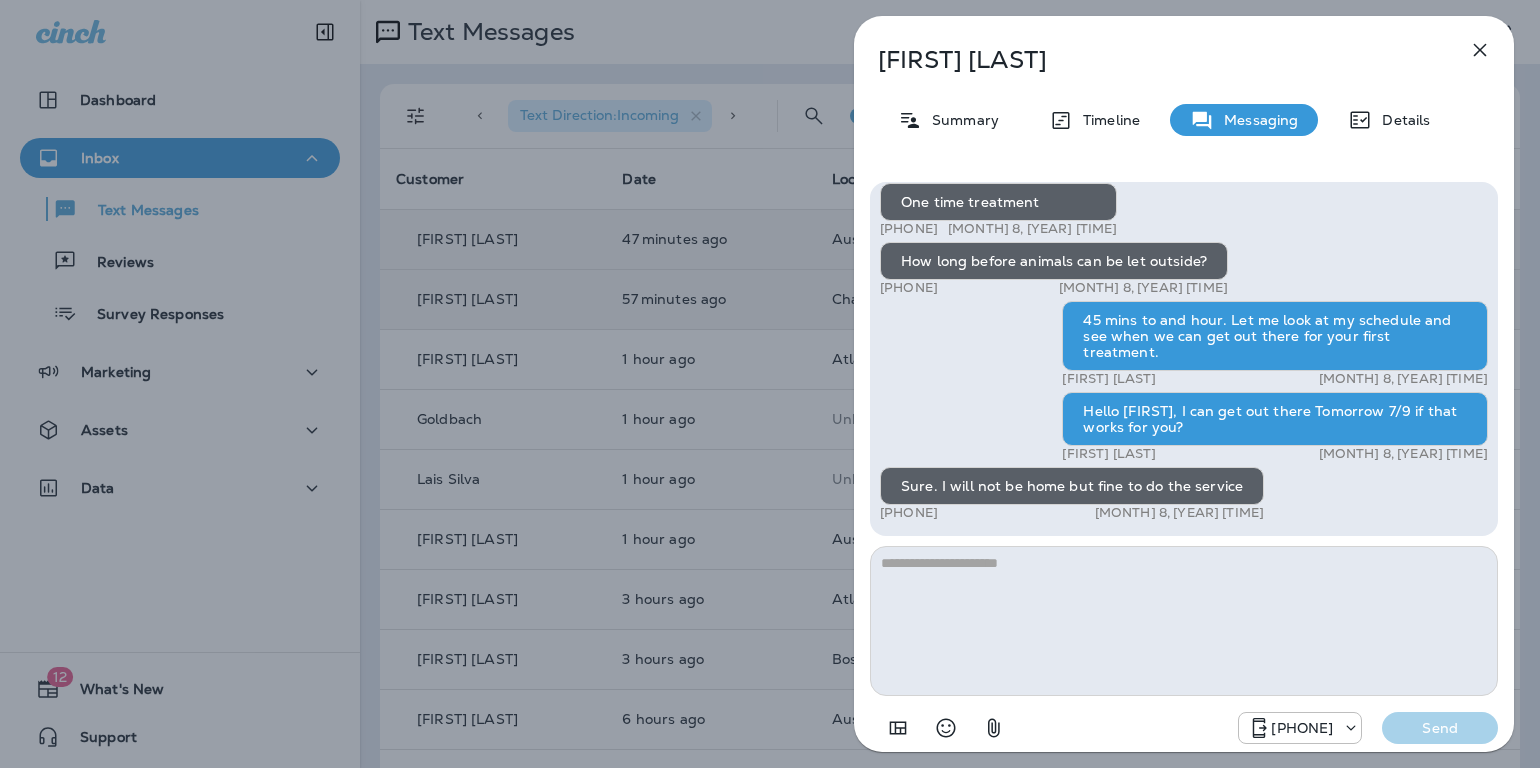 click at bounding box center (1184, 621) 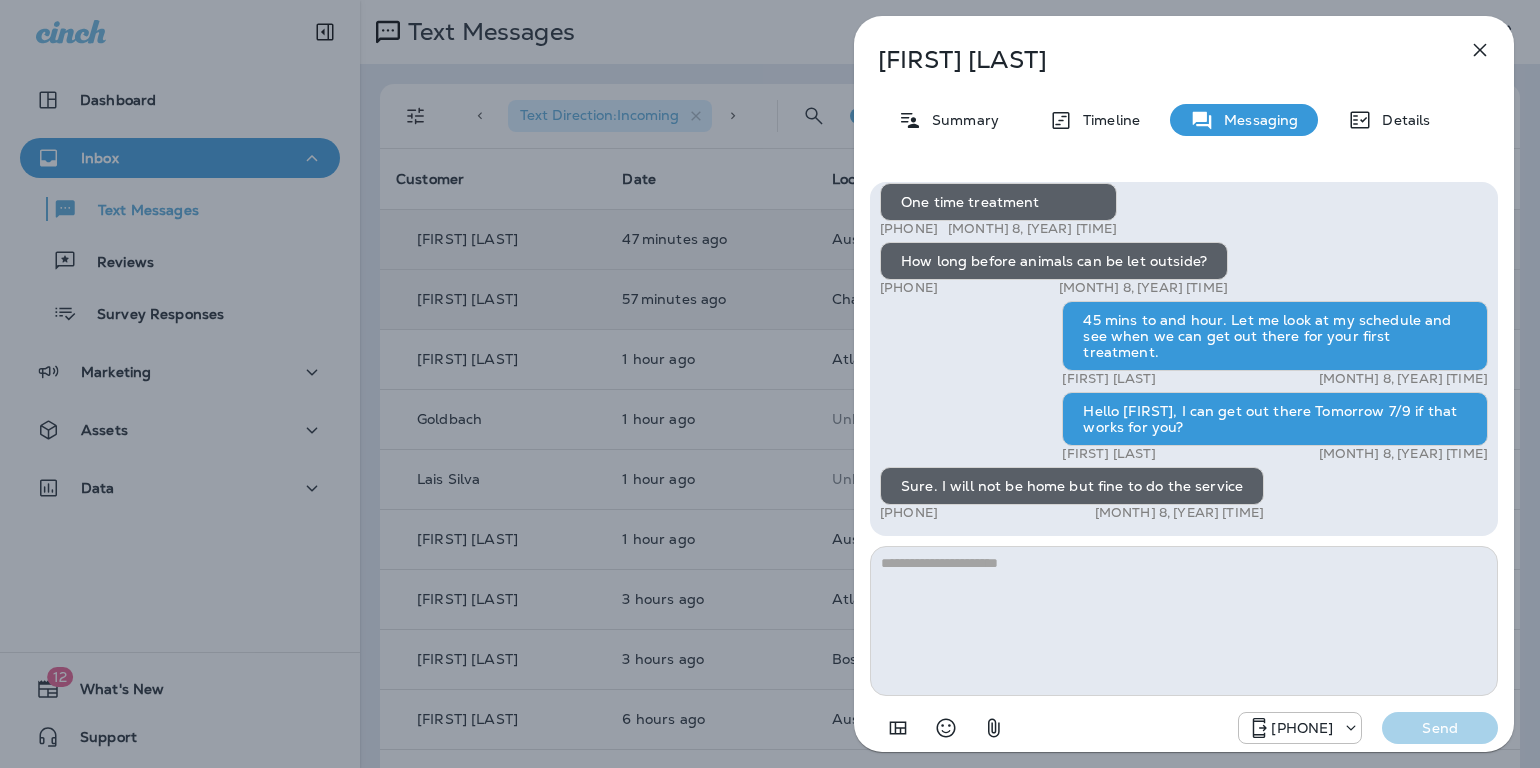 click at bounding box center (1480, 50) 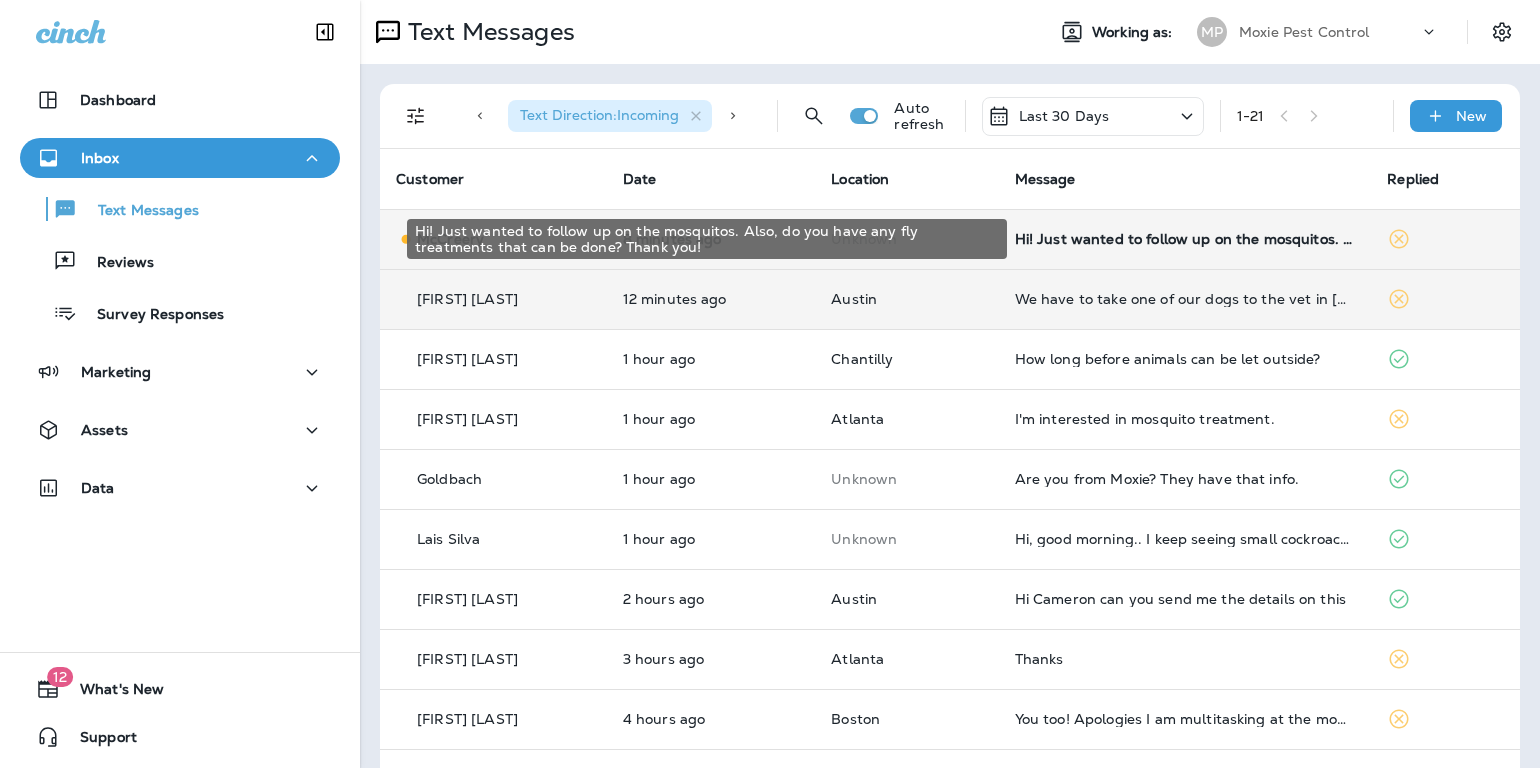 click on "Hi! Just wanted to follow up on the mosquitos. Also, do you have any fly treatments that can be done? Thank you!" at bounding box center (1185, 239) 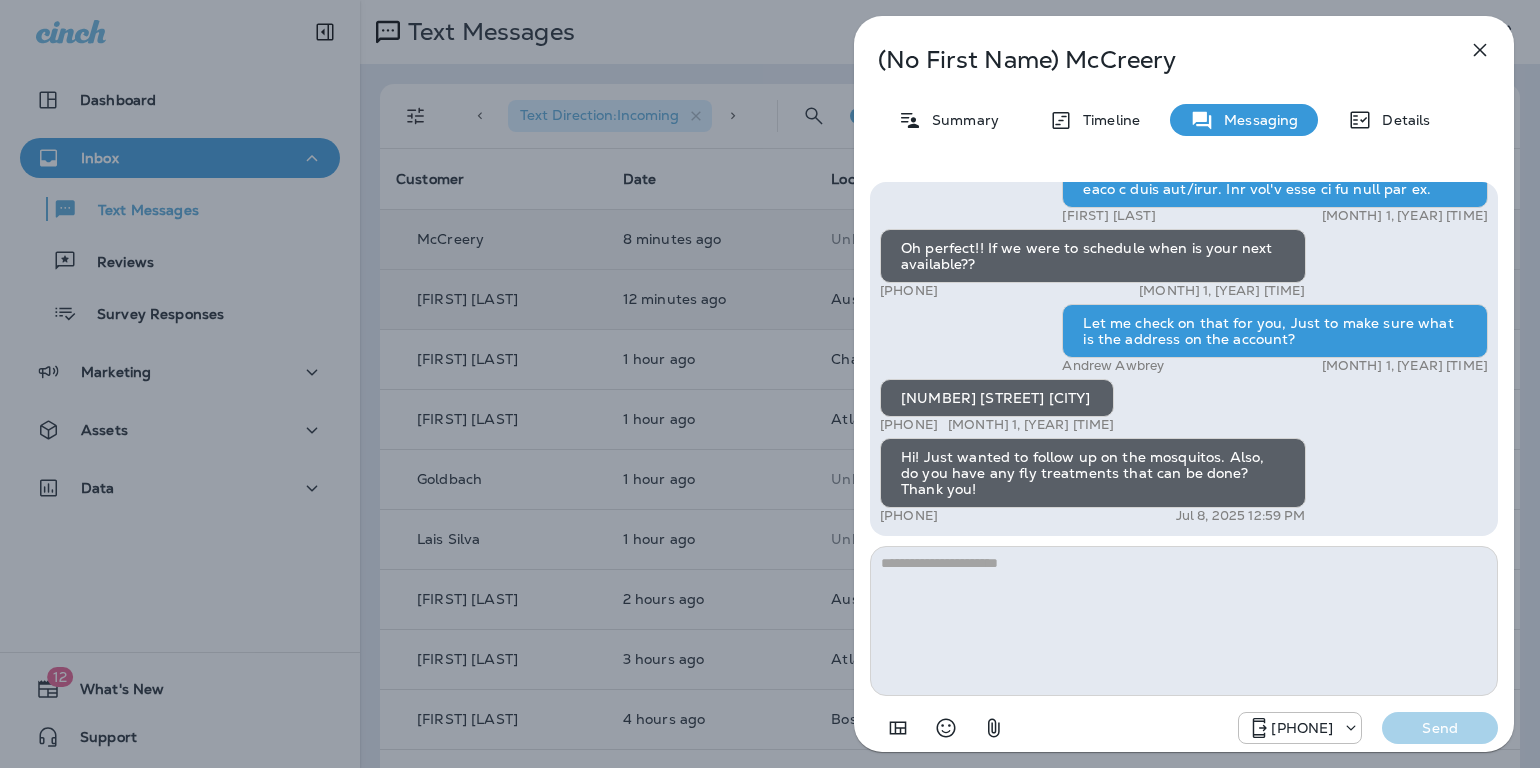 scroll, scrollTop: 1, scrollLeft: 0, axis: vertical 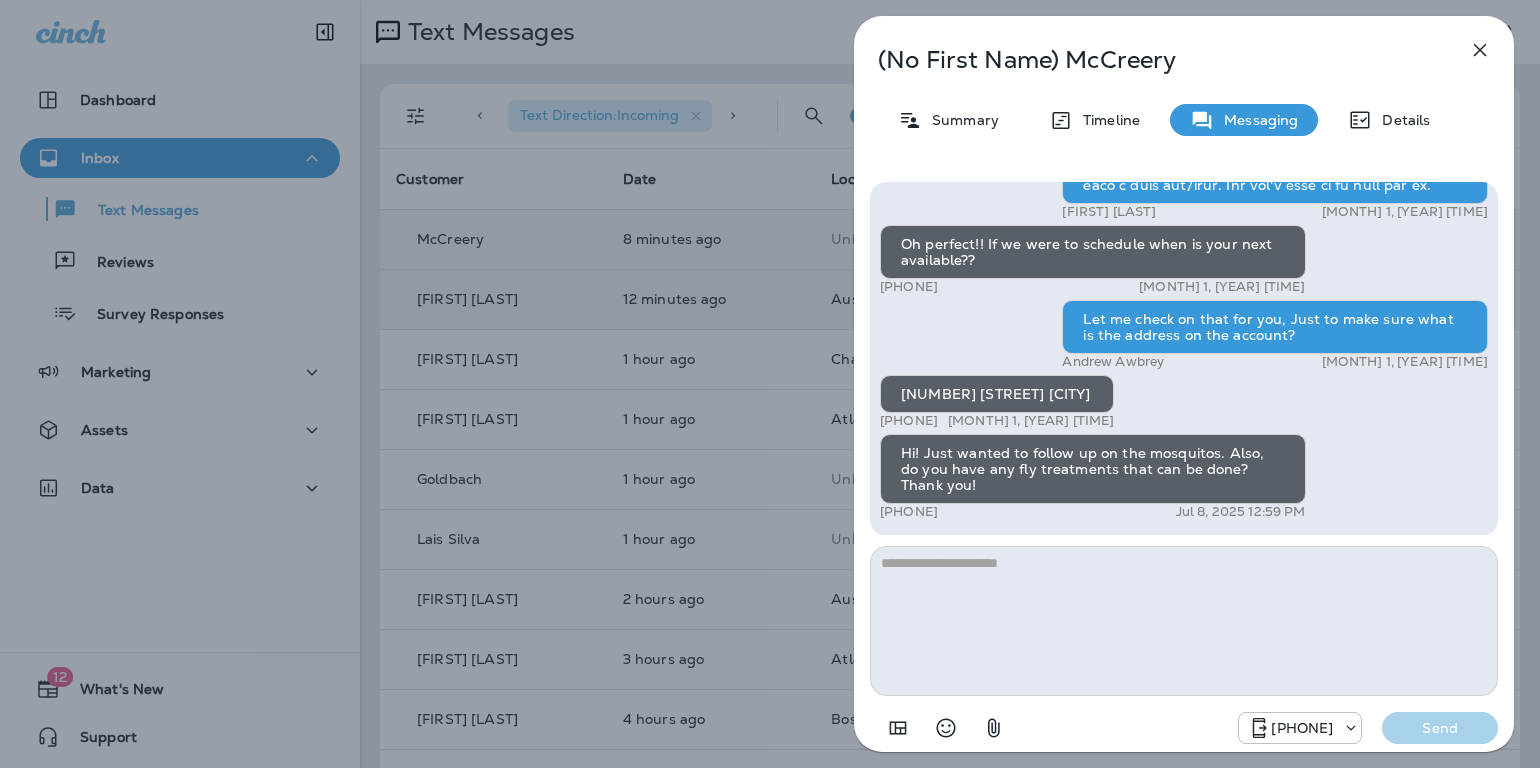 click at bounding box center (1480, 50) 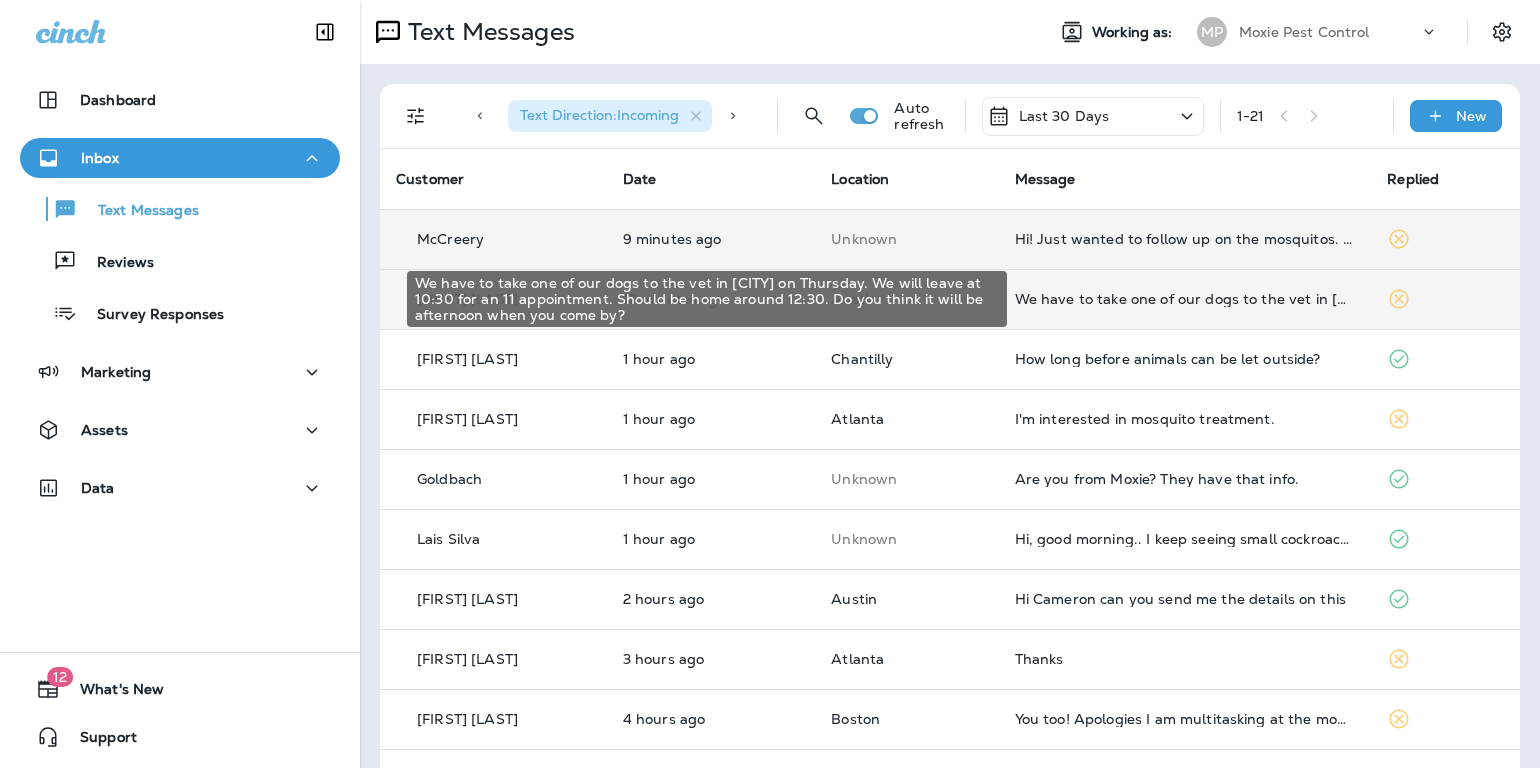 click on "We have to take one of our dogs to the vet in Georgetown on Thursday. We will leave at 10:30 for an 11 appointment. Should be home around 12:30. Do you think it will be afternoon when you come by?" at bounding box center [1185, 299] 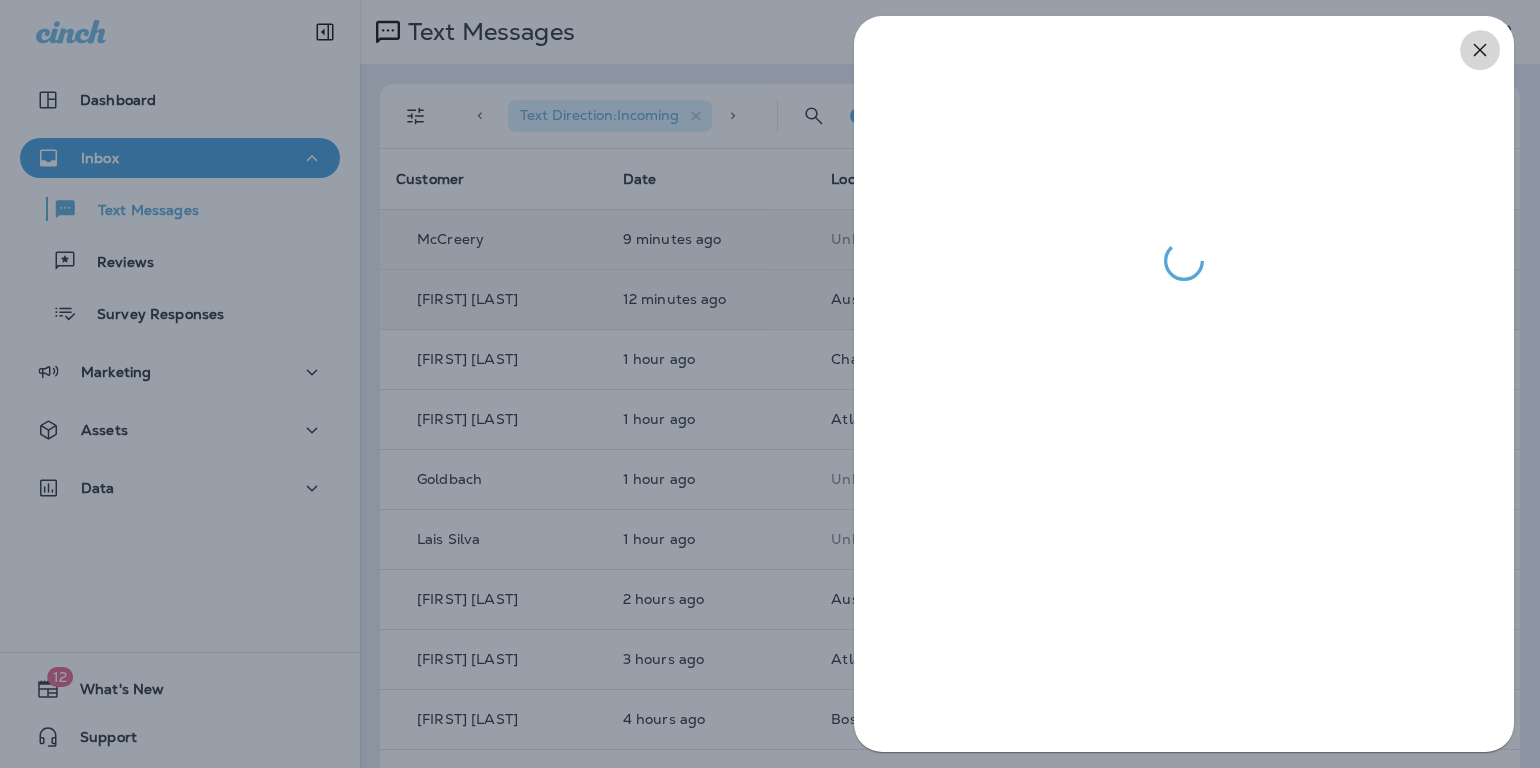 click at bounding box center (1480, 50) 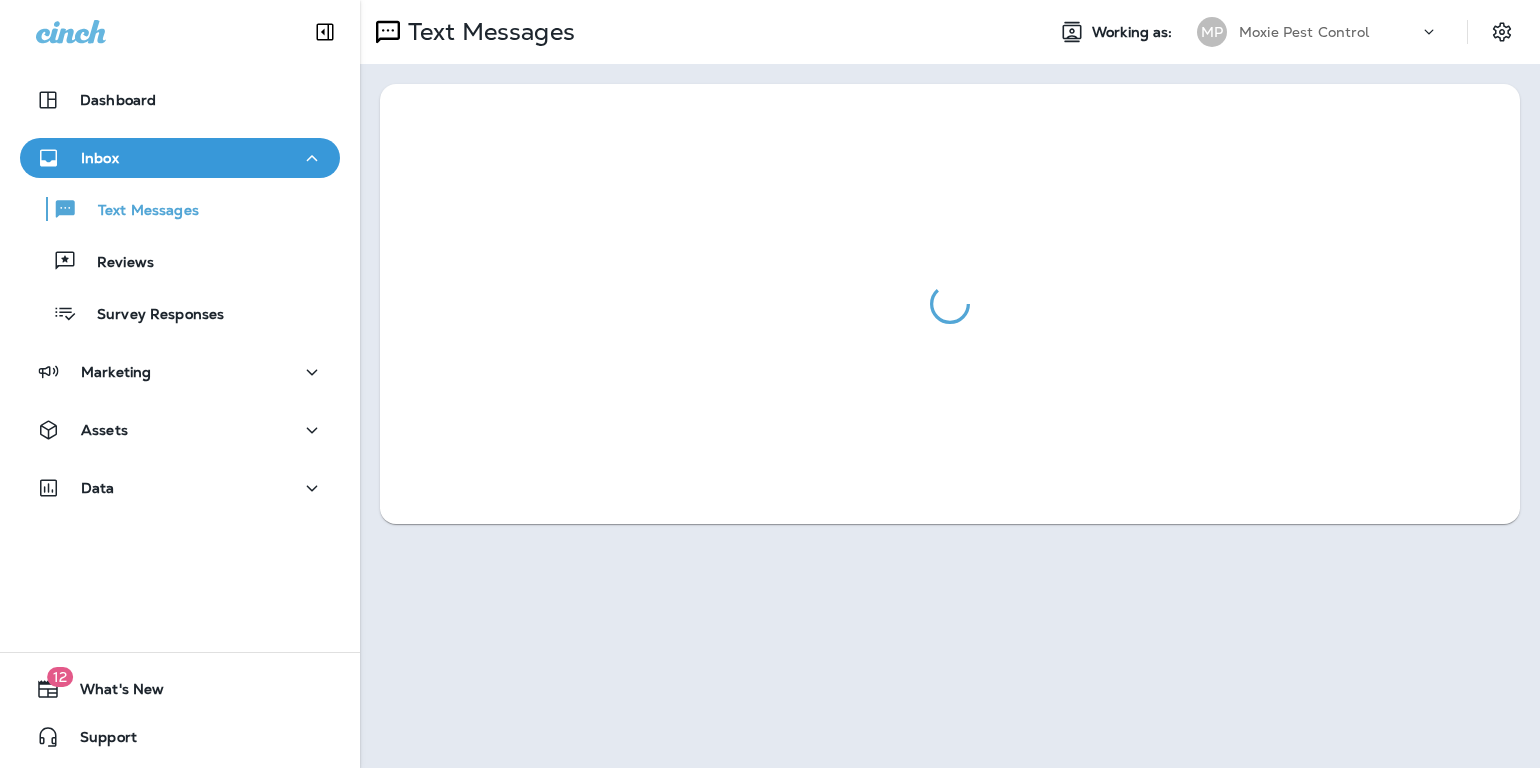 scroll, scrollTop: 0, scrollLeft: 0, axis: both 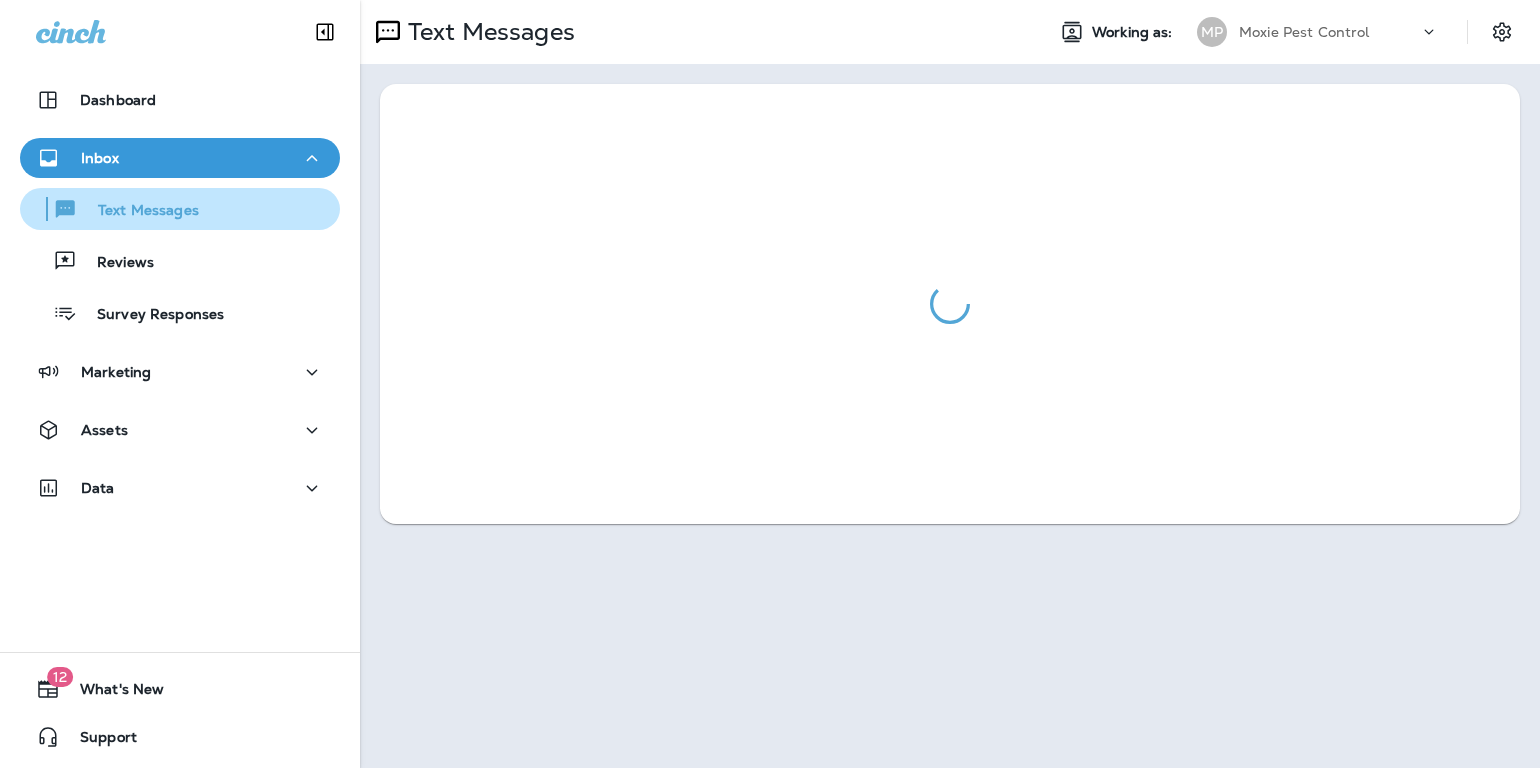 click on "Text Messages" at bounding box center [138, 211] 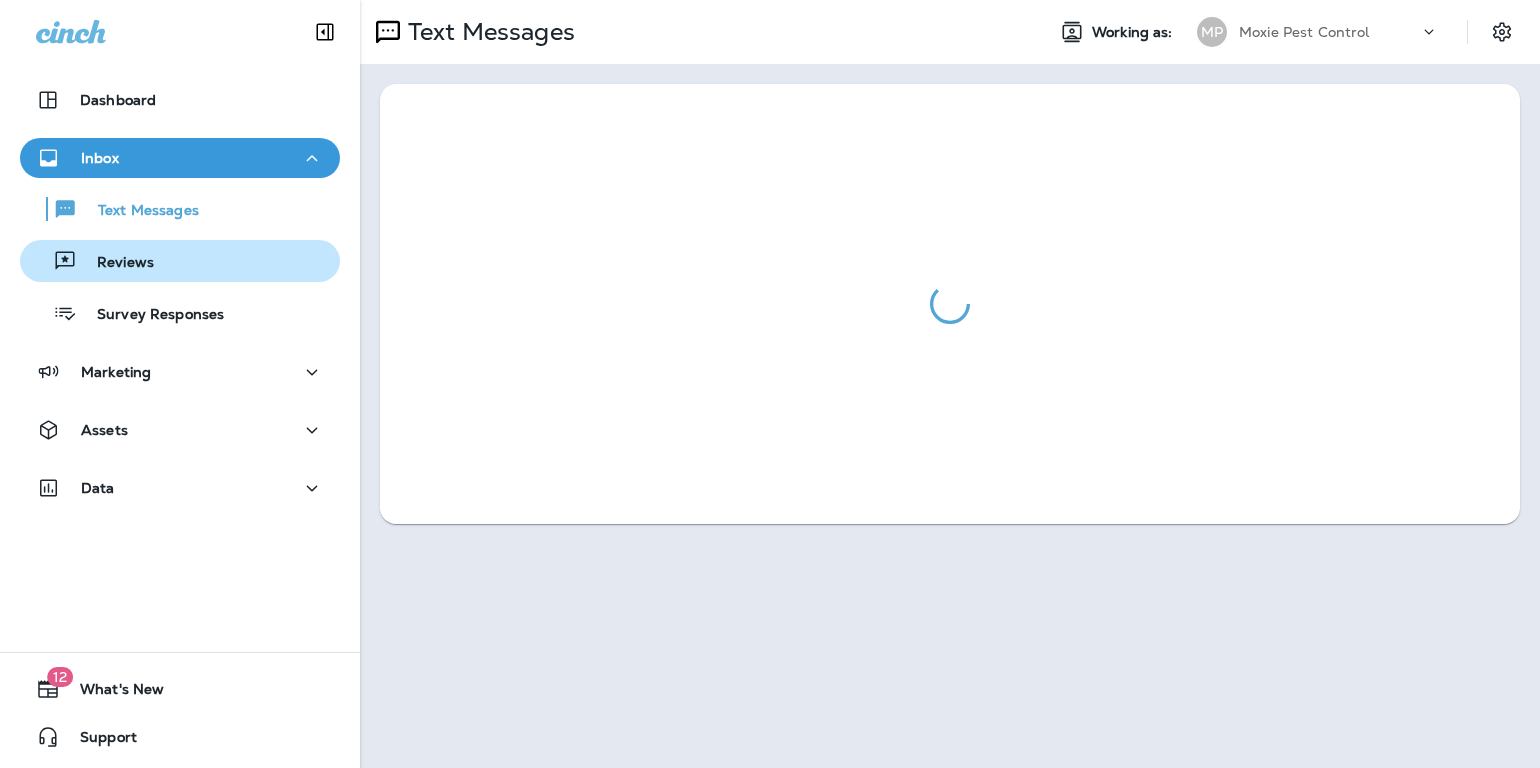 click on "Reviews" at bounding box center [113, 209] 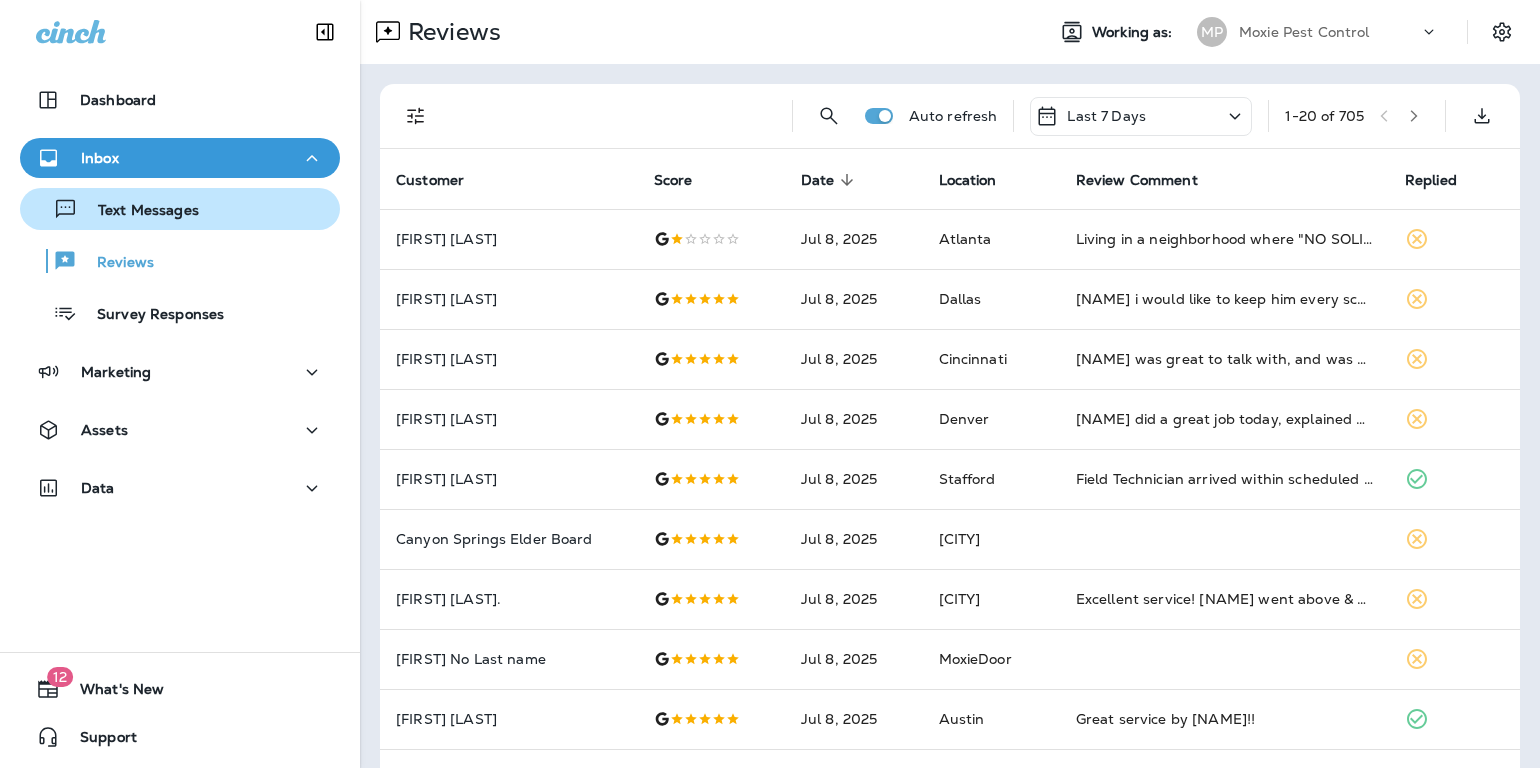 click on "Text Messages" at bounding box center (138, 211) 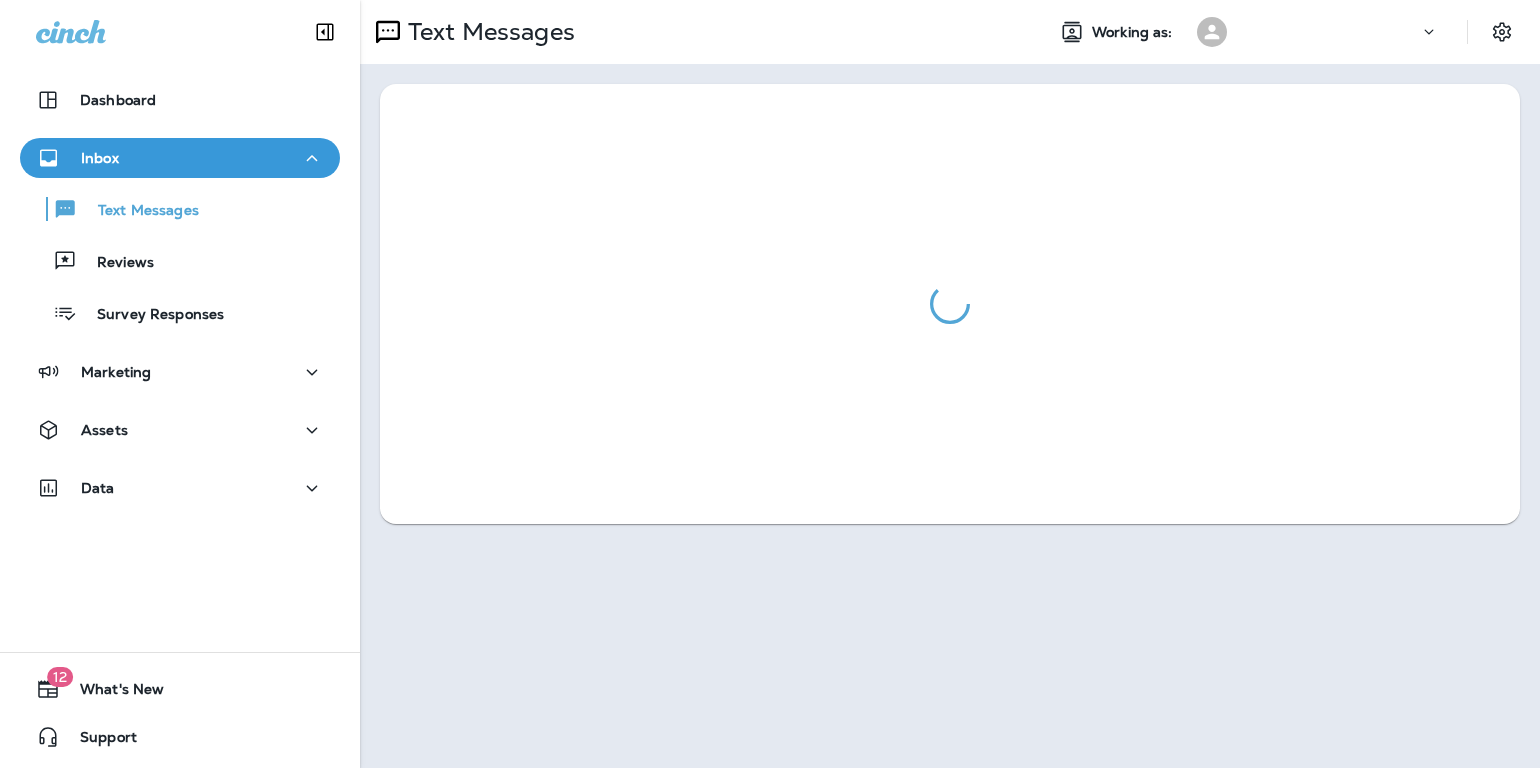 scroll, scrollTop: 0, scrollLeft: 0, axis: both 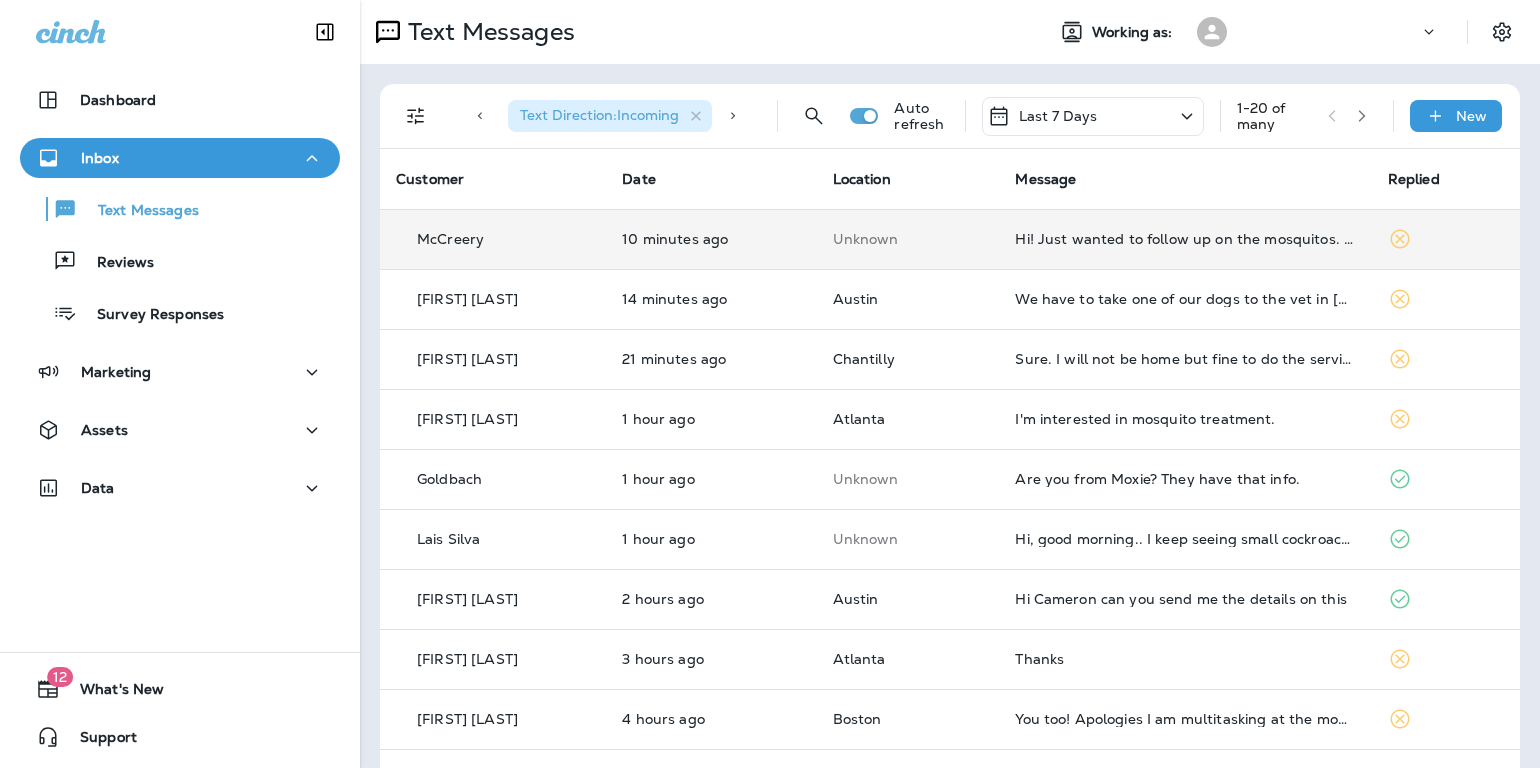 click on "Unknown" at bounding box center [908, 239] 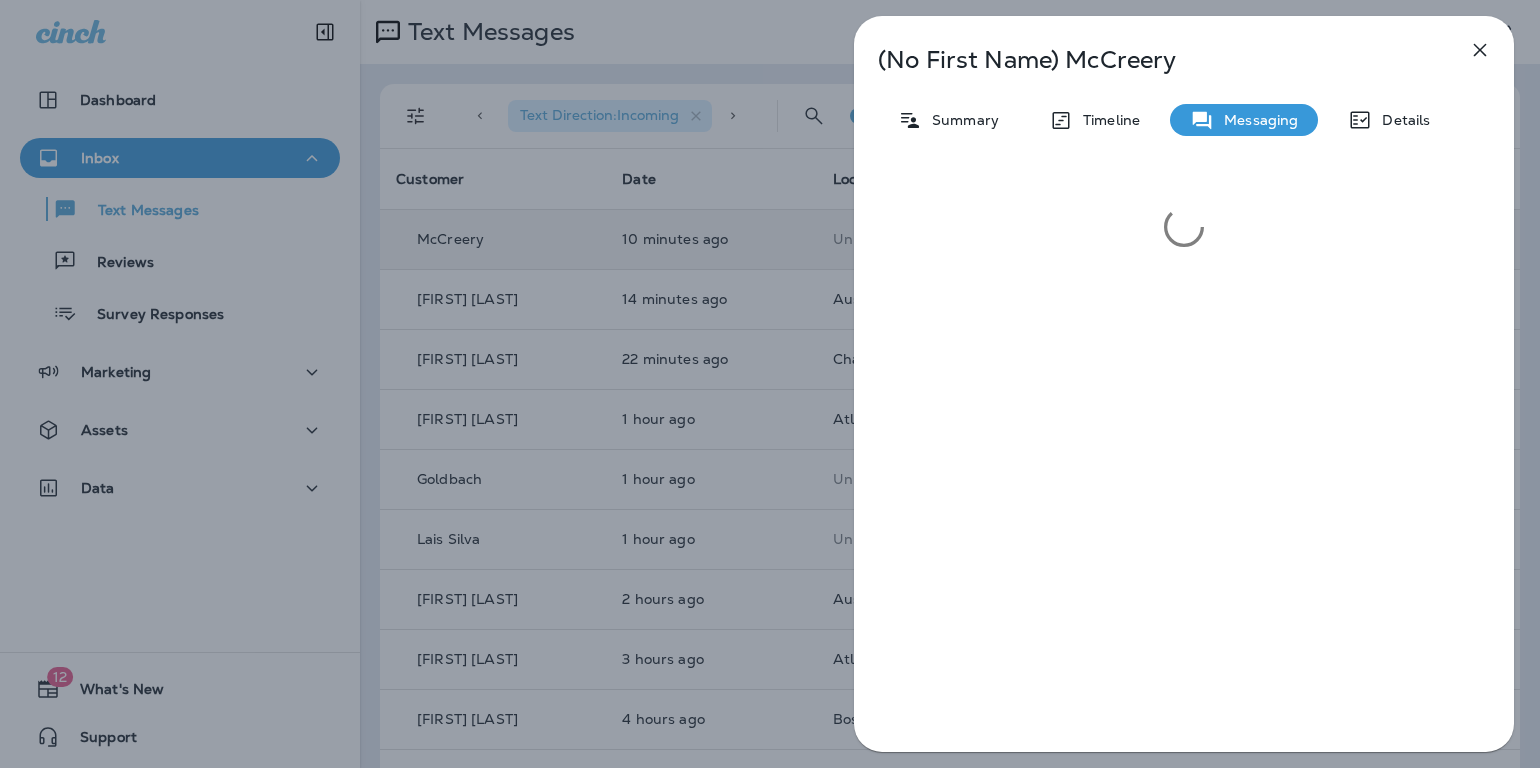 click at bounding box center (1184, 214) 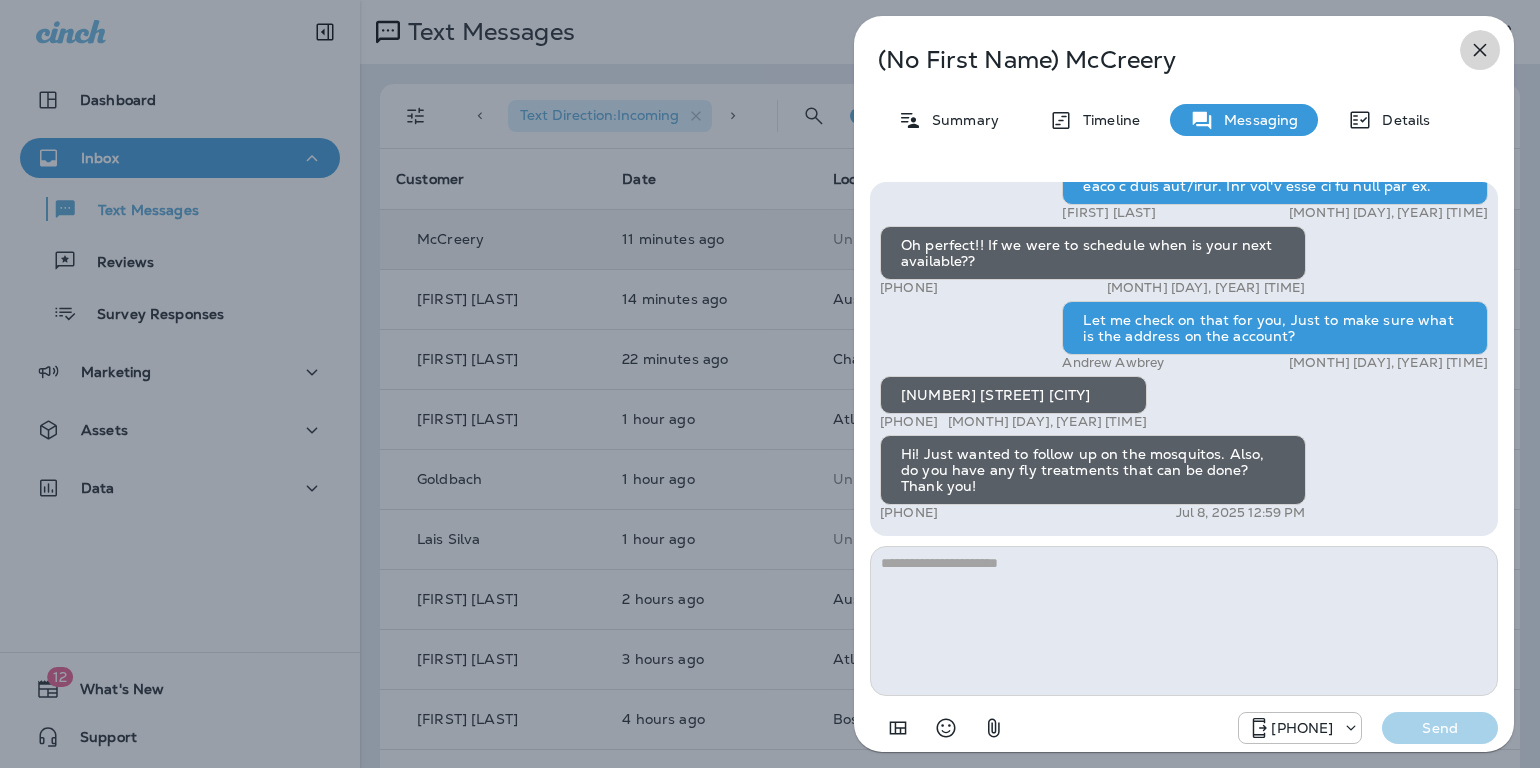 click at bounding box center [1480, 50] 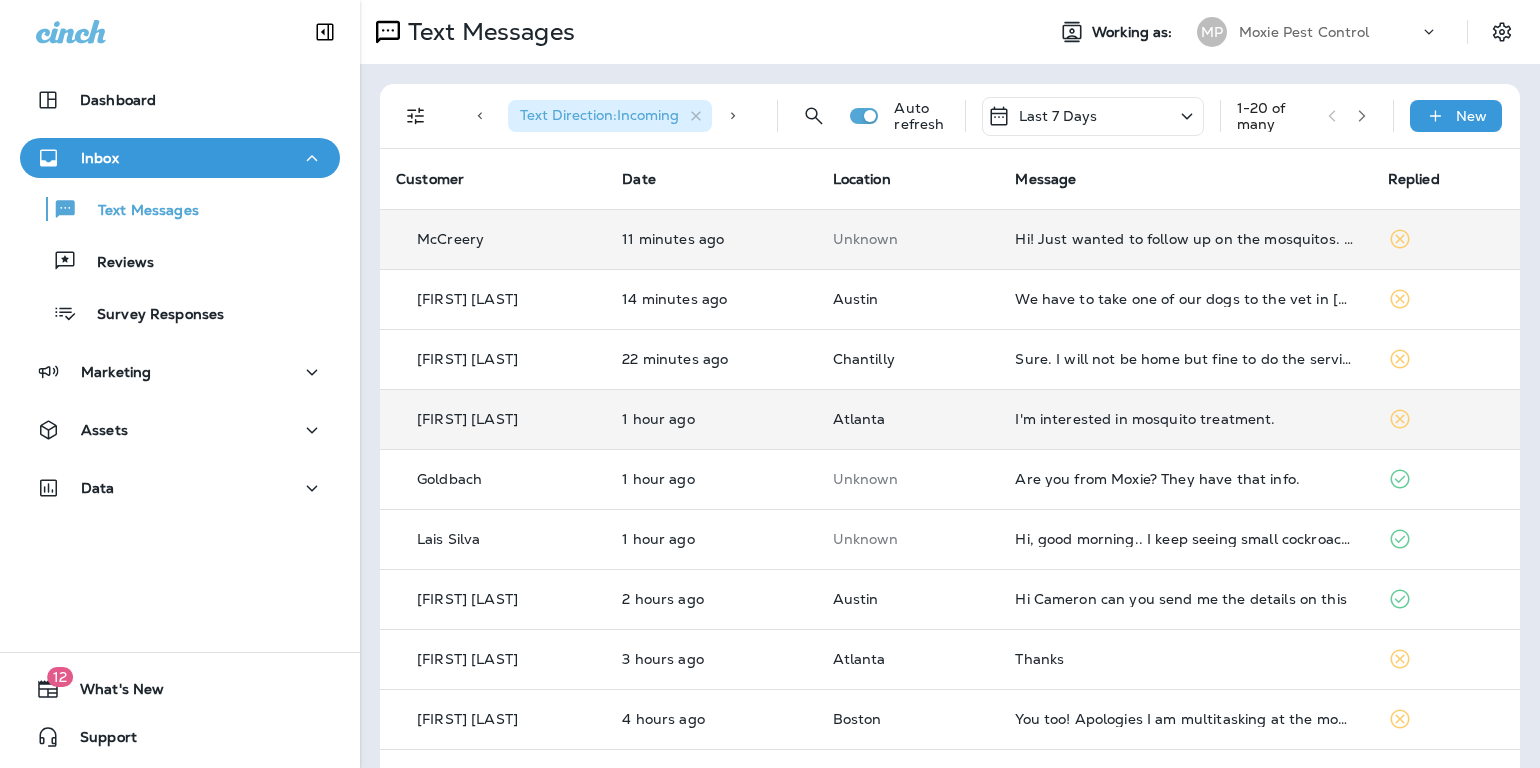 click on "I'm interested in mosquito treatment." at bounding box center [1185, 419] 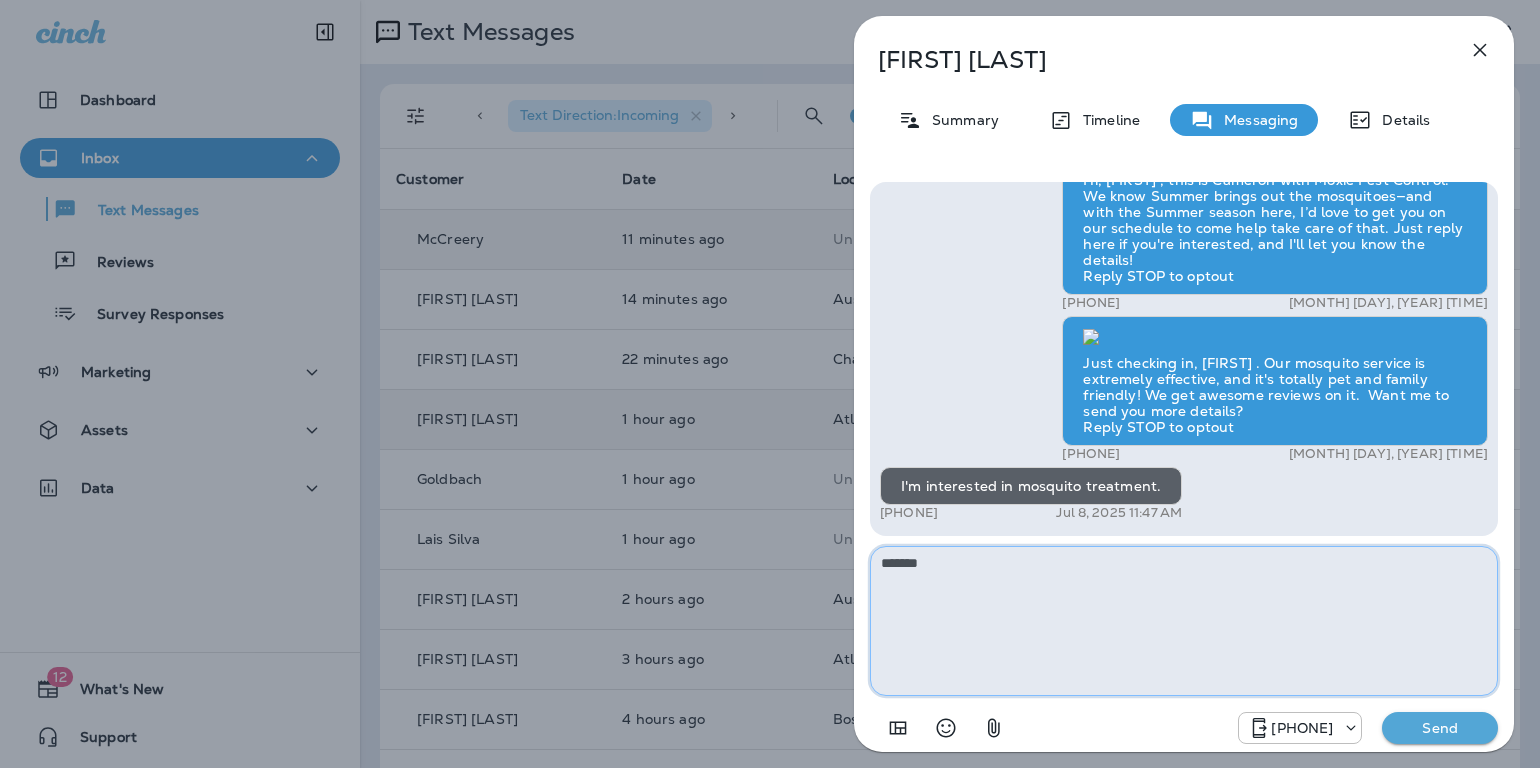 paste on "**********" 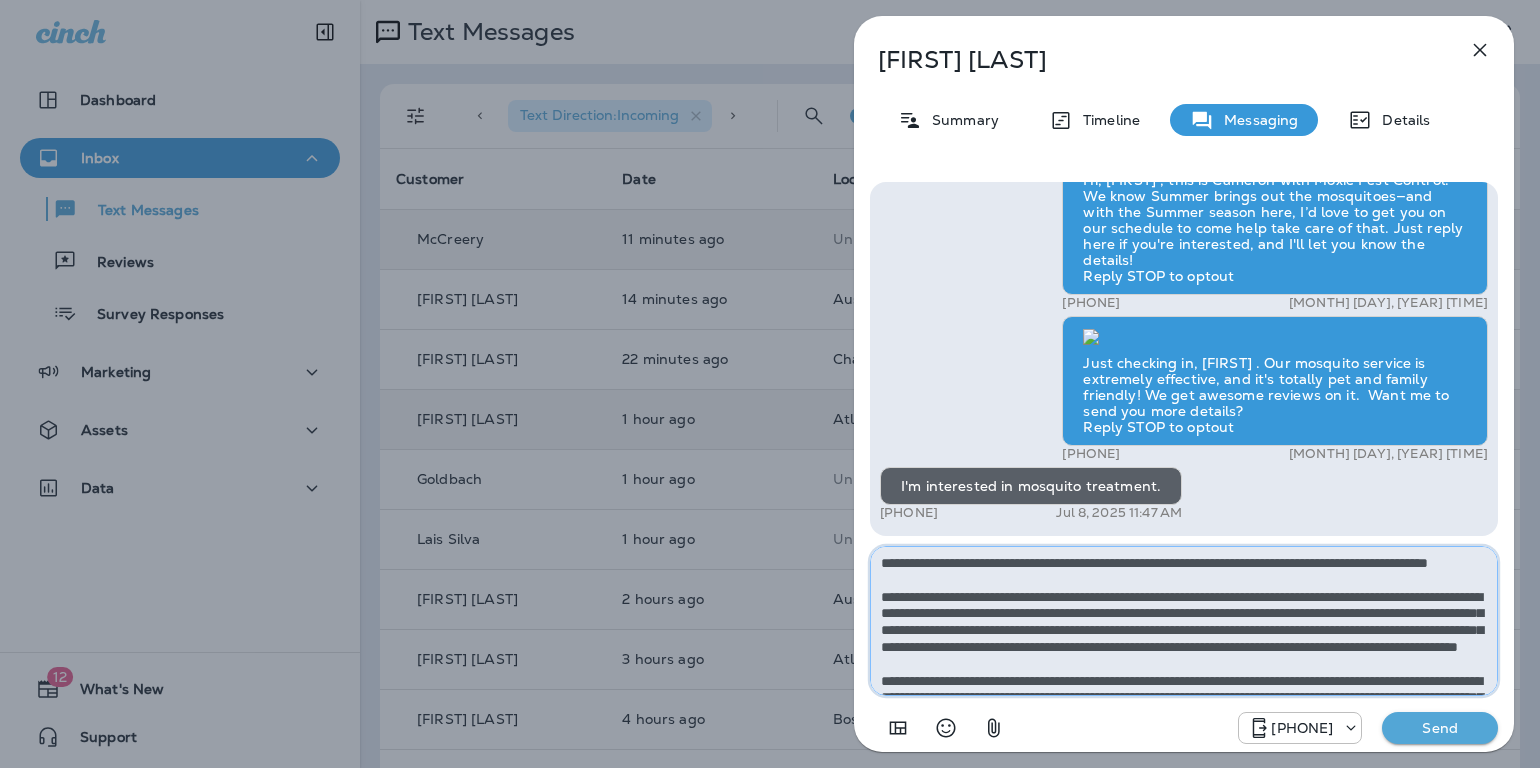 scroll, scrollTop: 128, scrollLeft: 0, axis: vertical 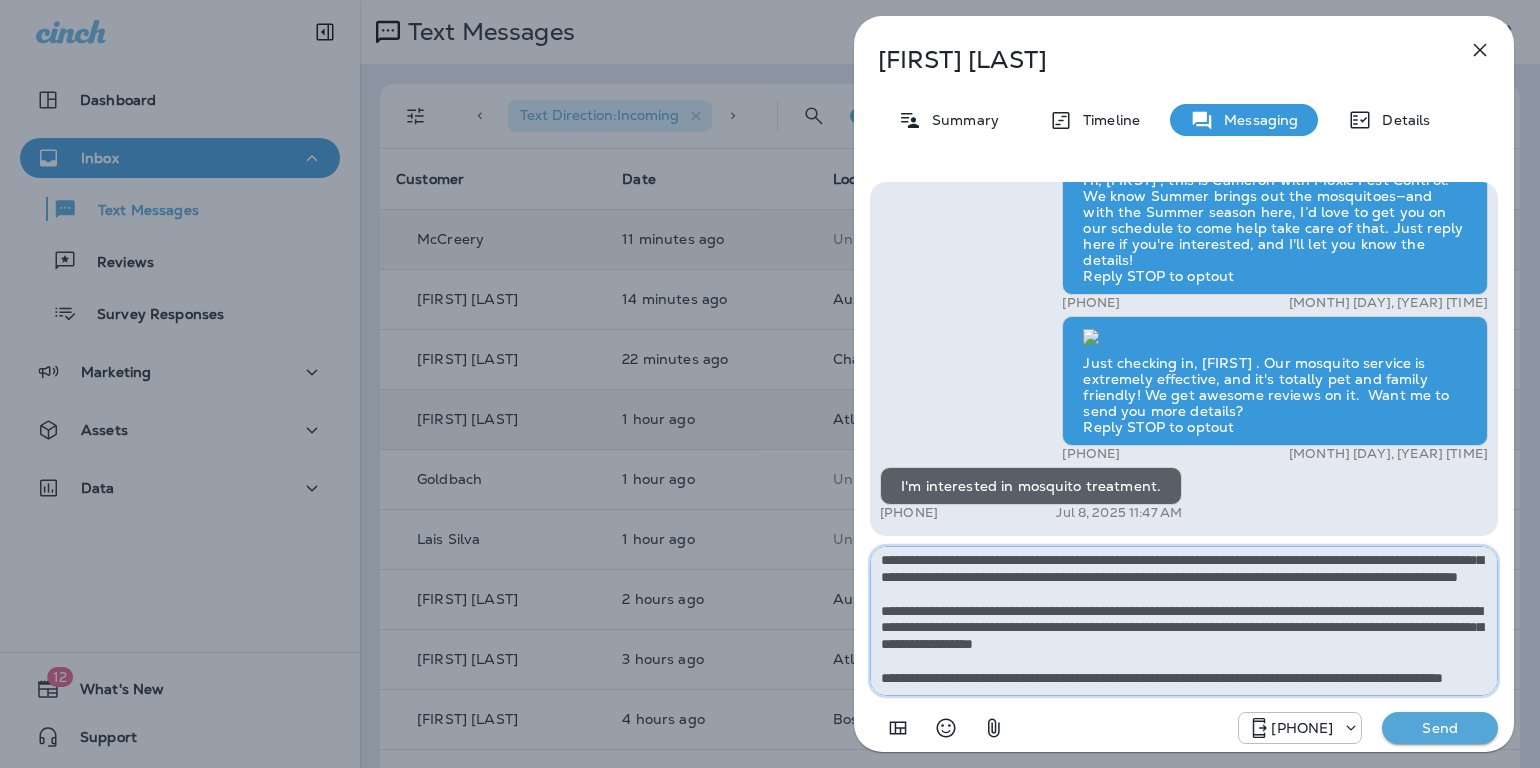 type on "**********" 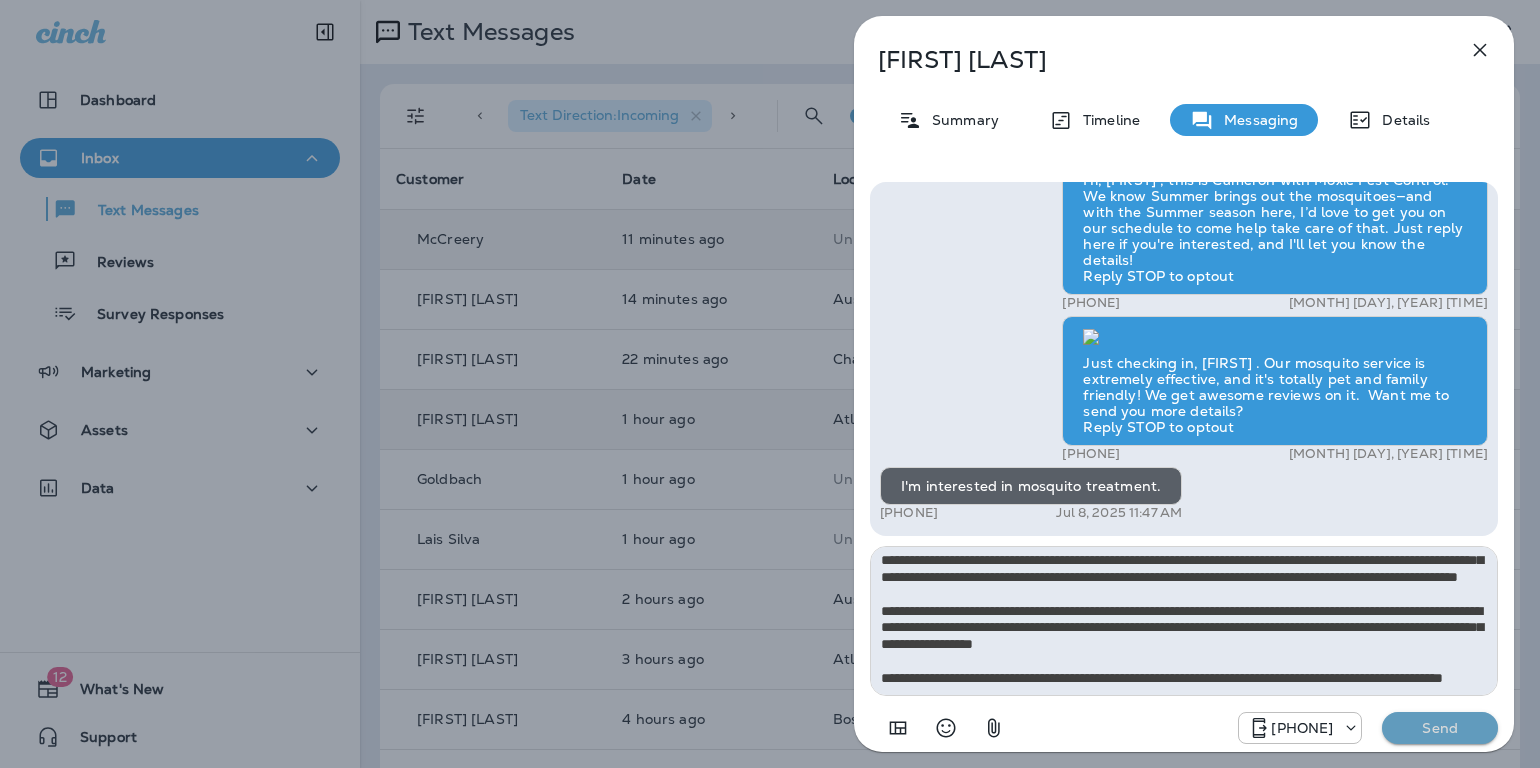 click on "Send" at bounding box center [1440, 728] 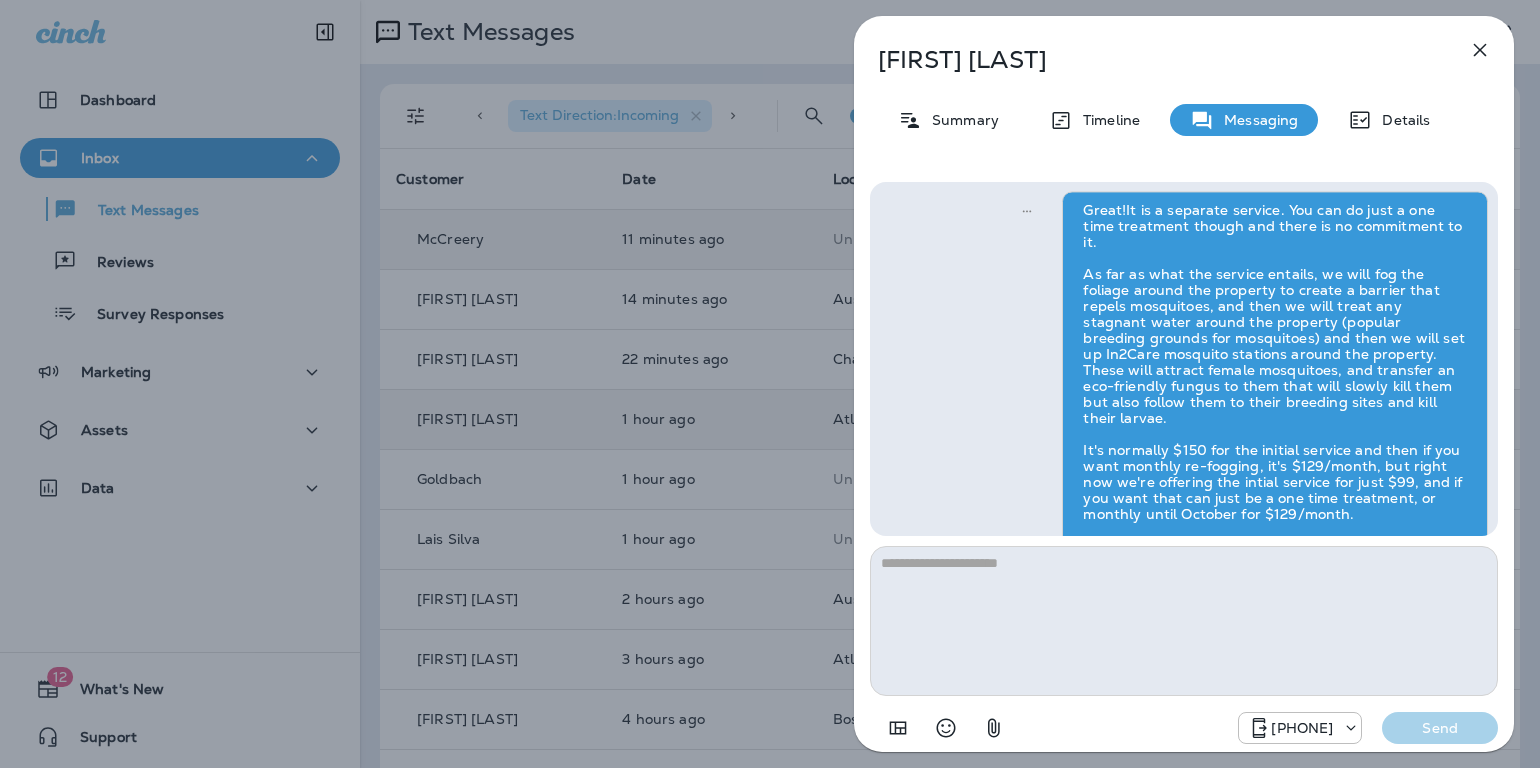 scroll, scrollTop: 0, scrollLeft: 0, axis: both 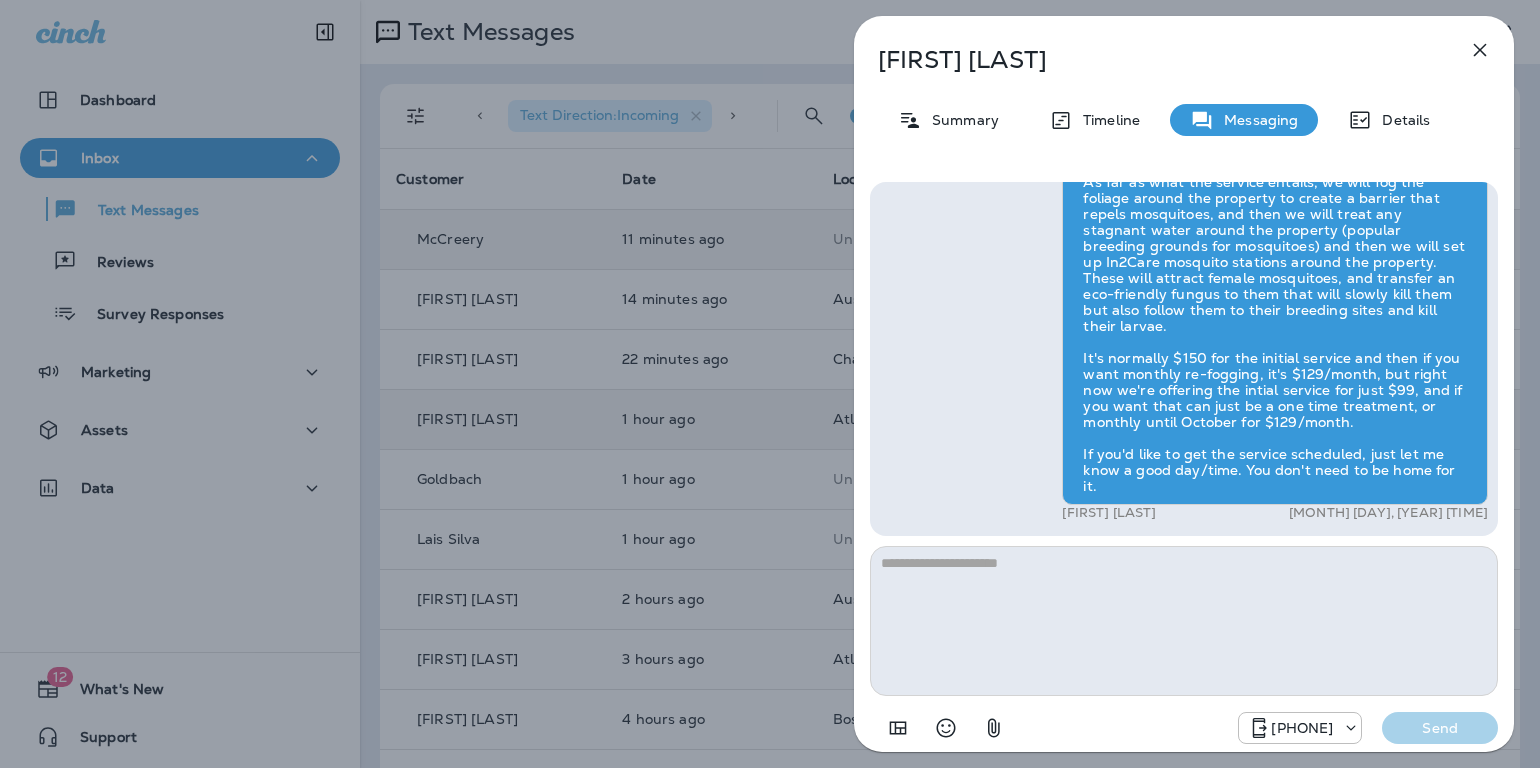 click at bounding box center [1480, 50] 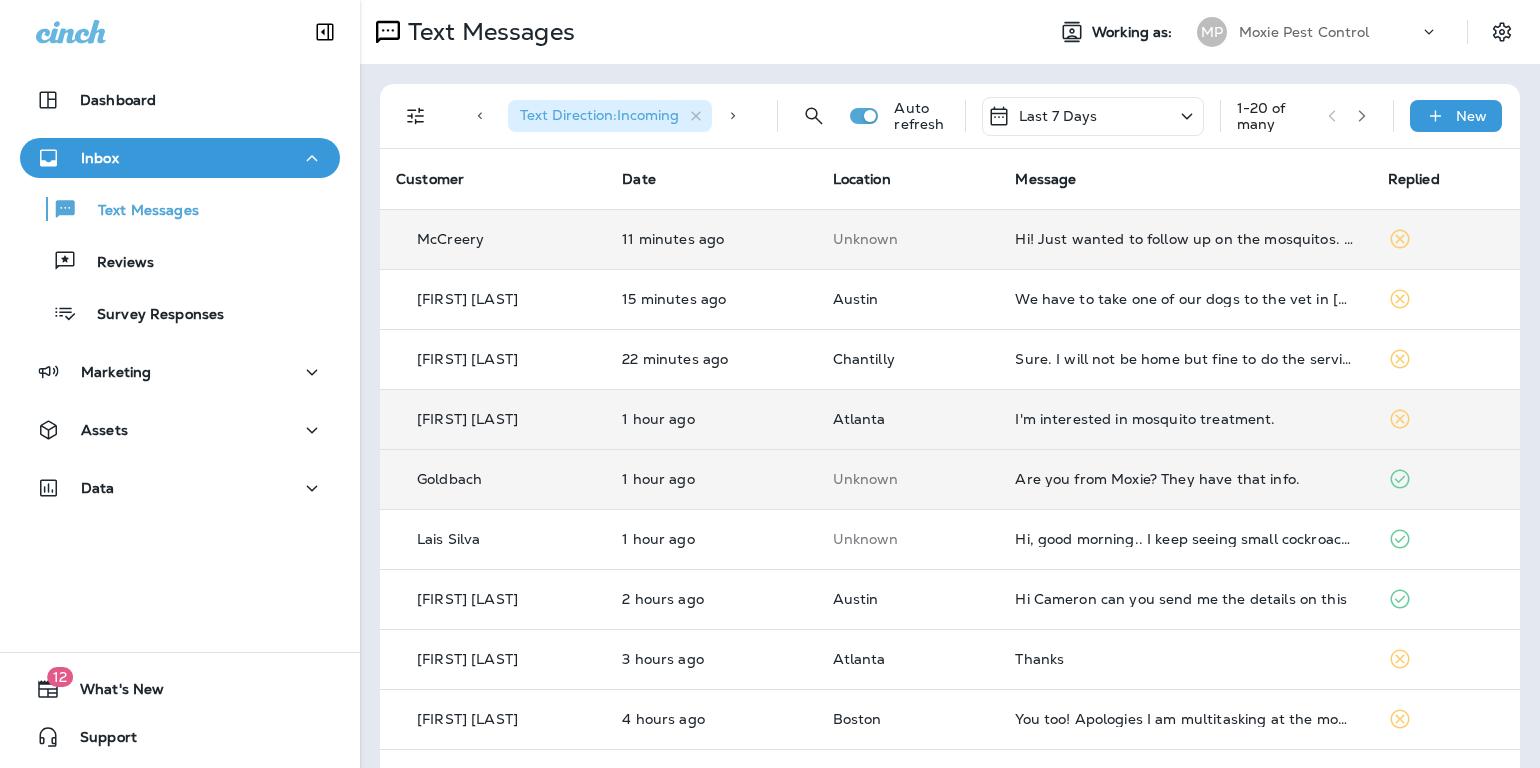 click on "Are you from Moxie? They have that info." at bounding box center (1185, 479) 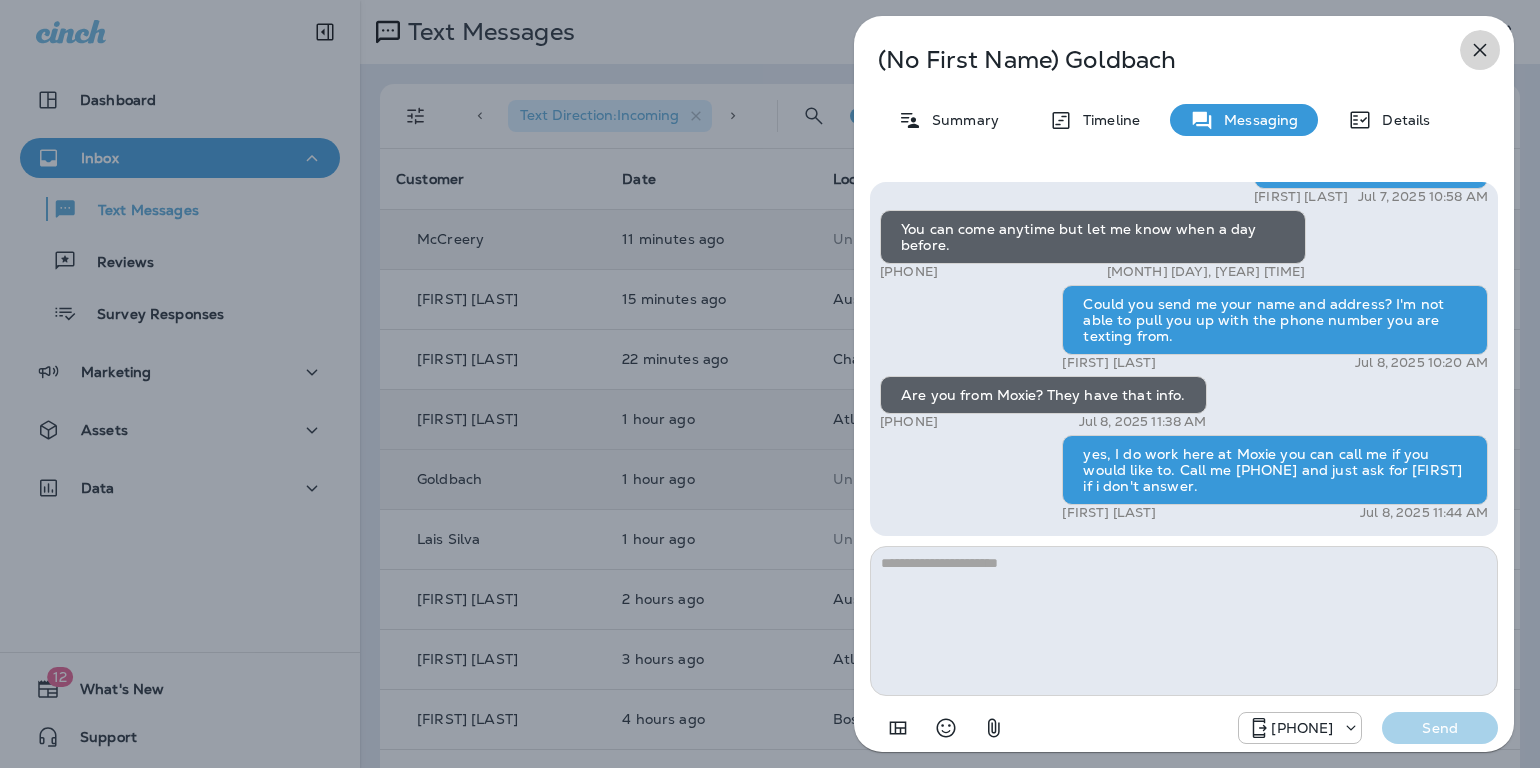 click at bounding box center (1480, 50) 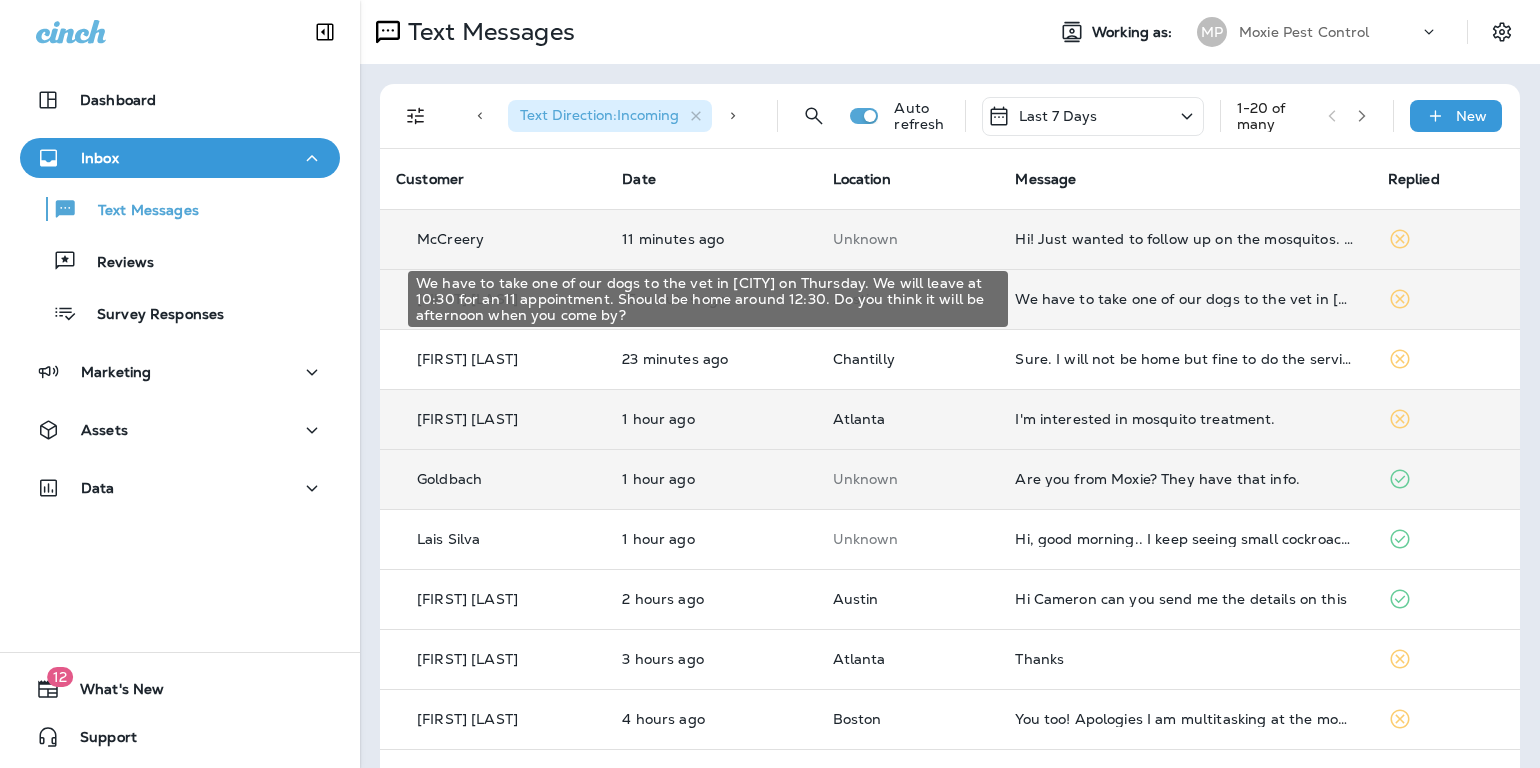 click on "We have to take one of our dogs to the vet in Georgetown on Thursday. We will leave at 10:30 for an 11 appointment. Should be home around 12:30. Do you think it will be afternoon when you come by?" at bounding box center [1185, 299] 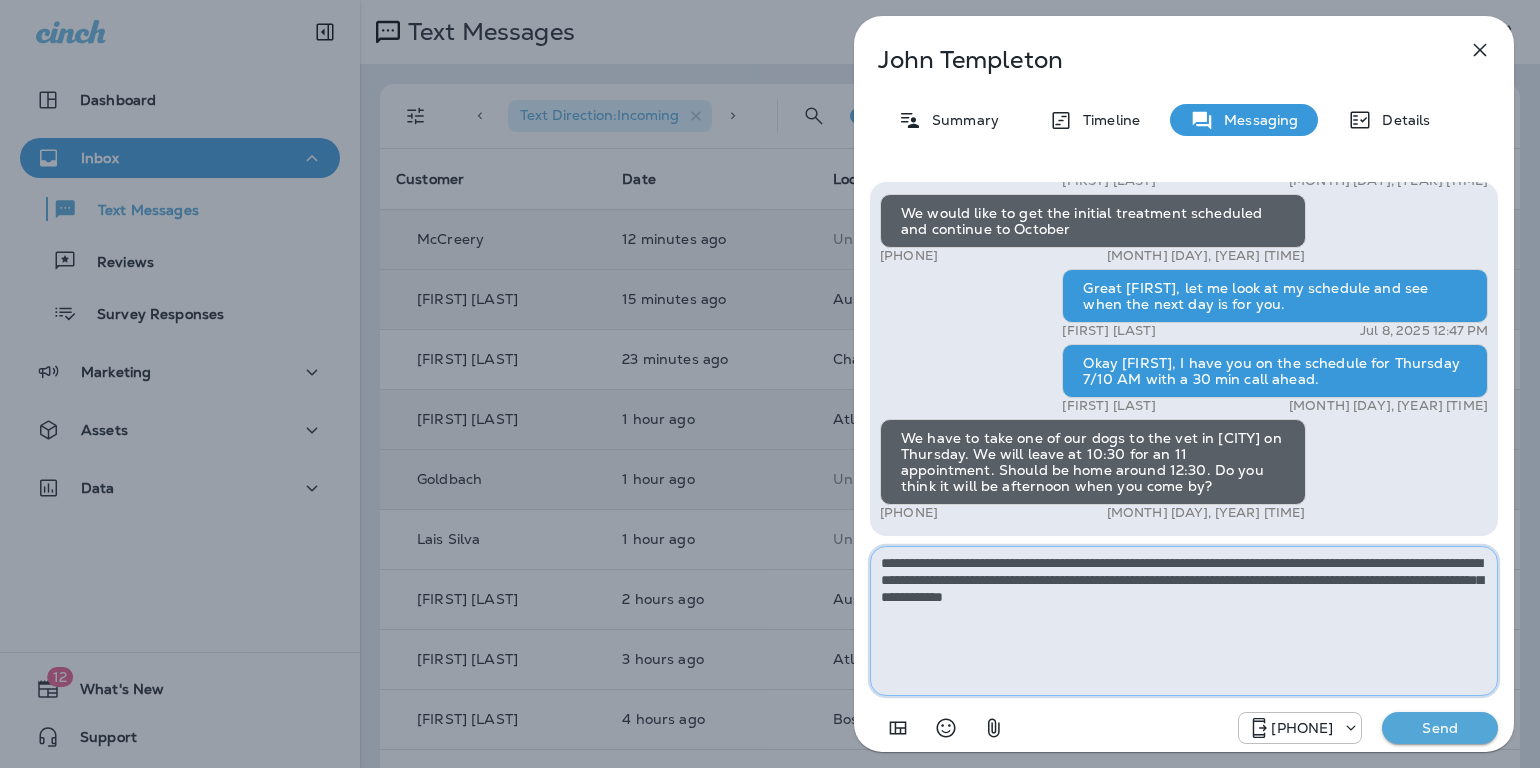type on "**********" 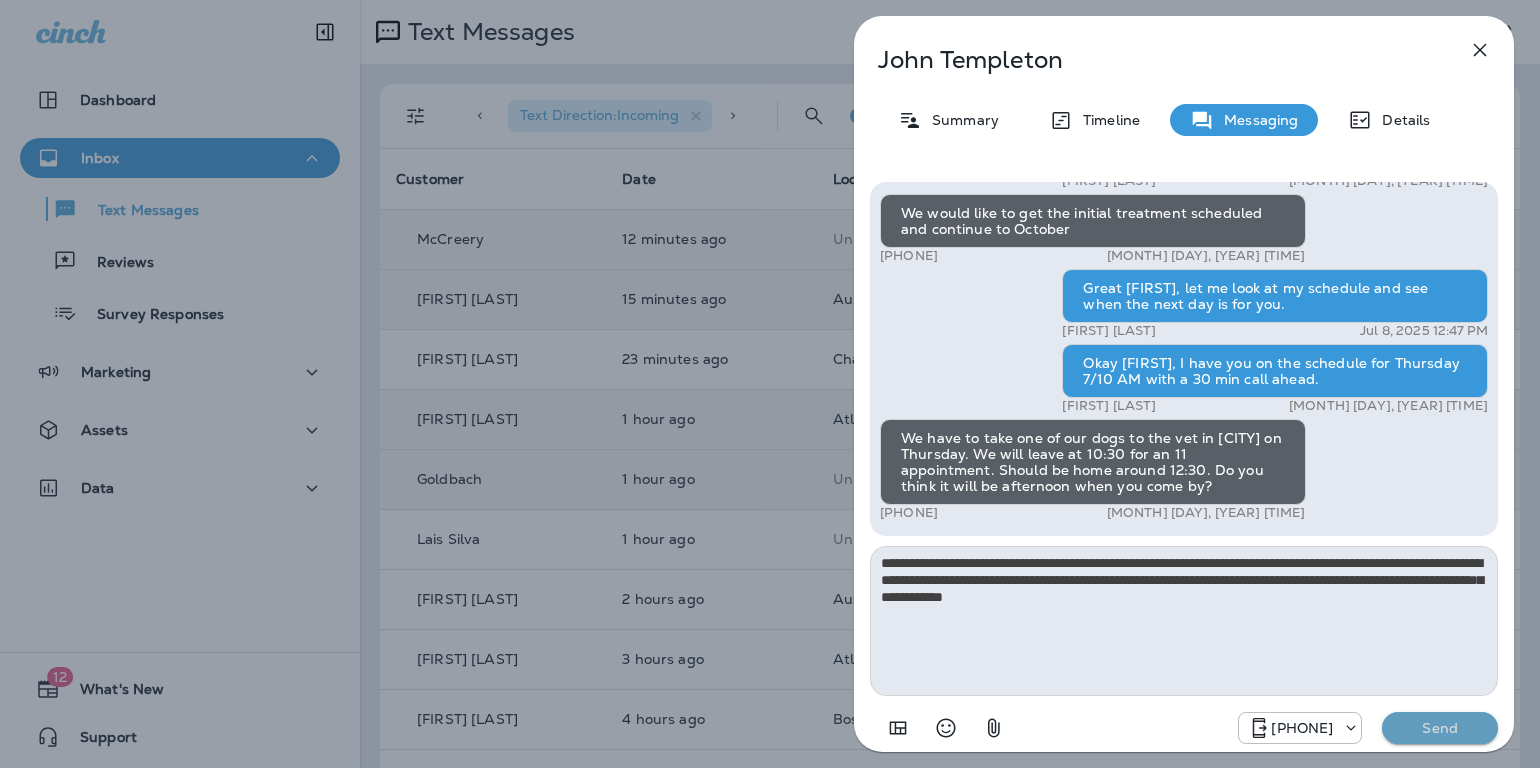 click on "Send" at bounding box center (1440, 728) 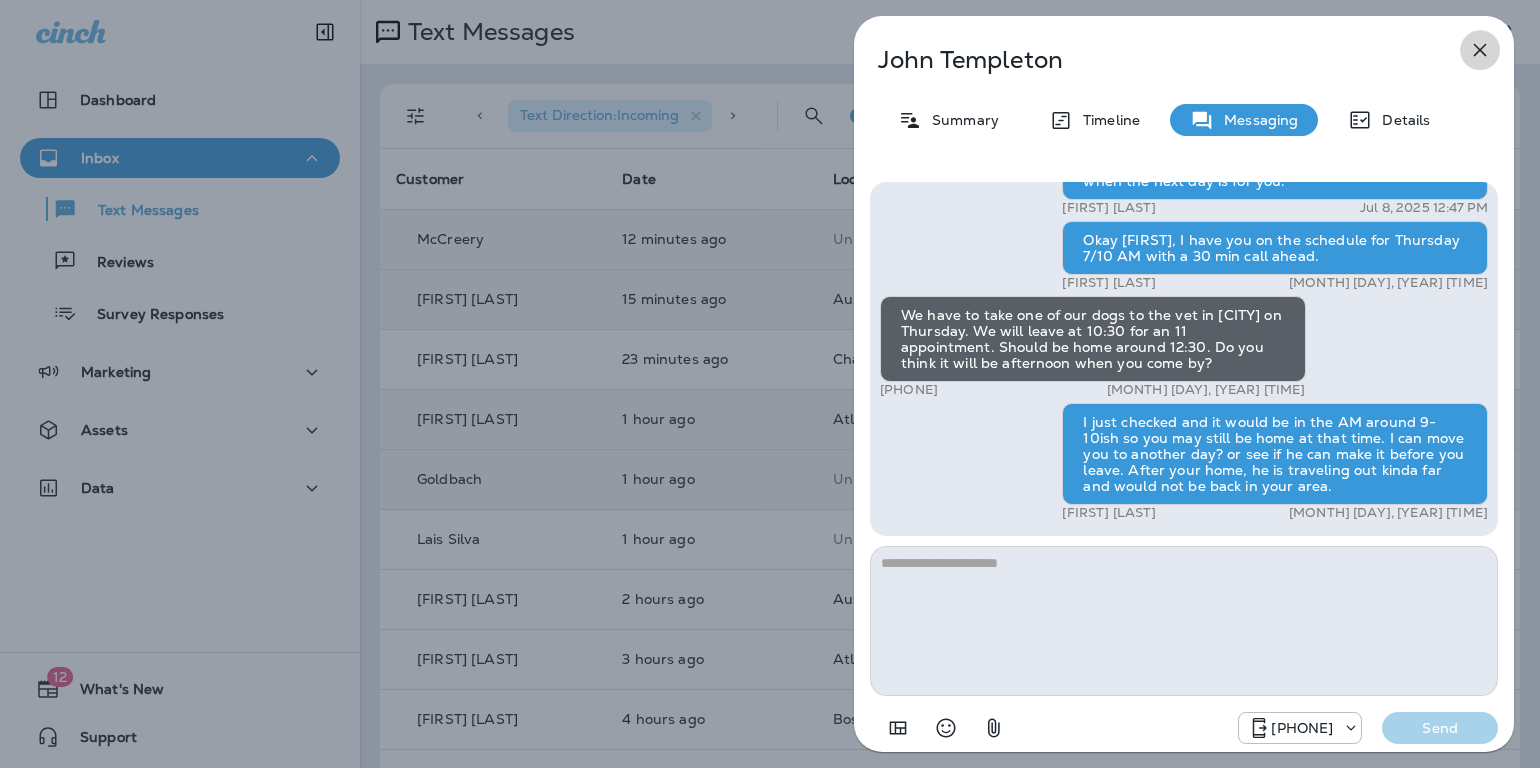 click at bounding box center (1480, 50) 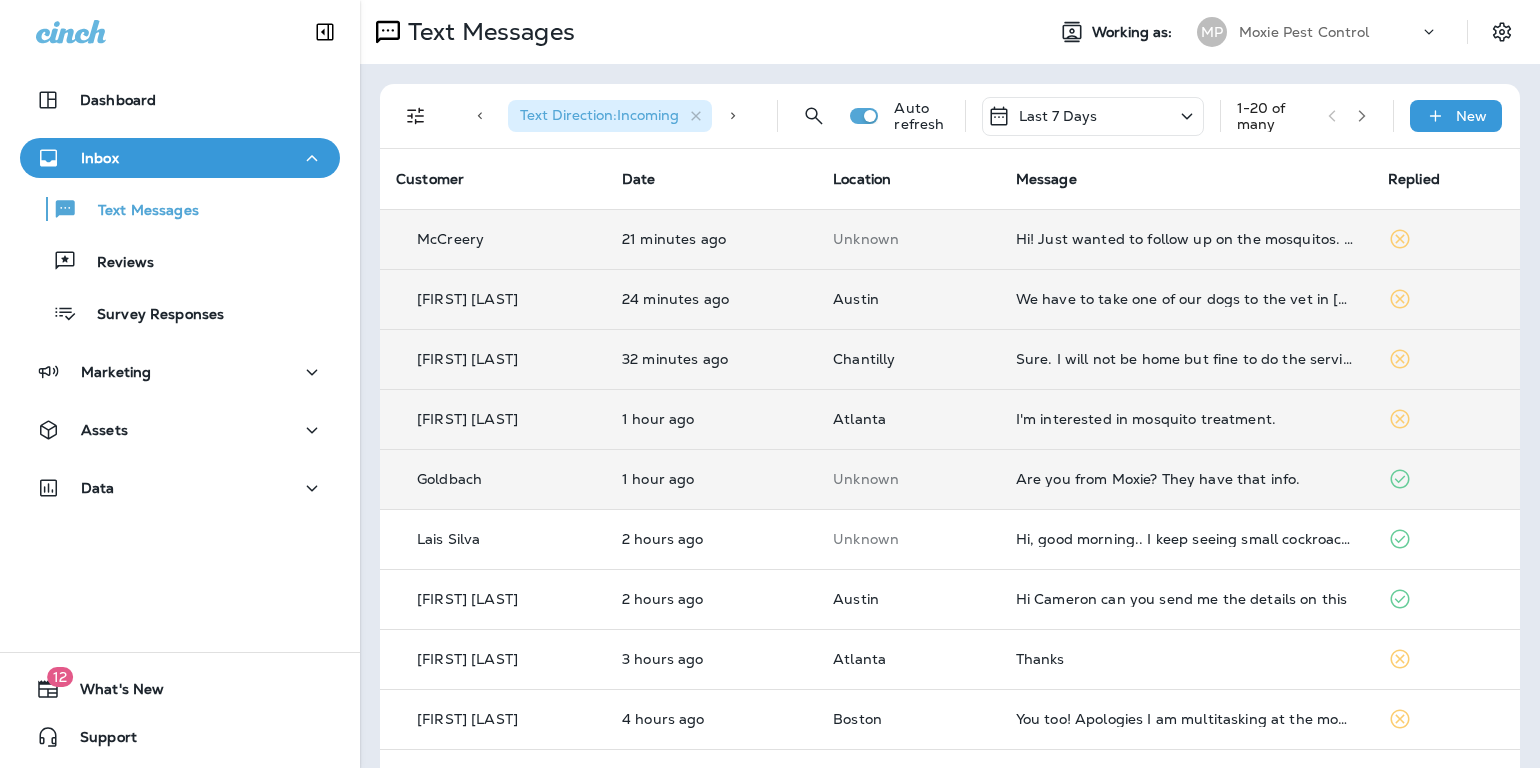 click on "Sure. I will not be home but fine to do the service" at bounding box center [1186, 359] 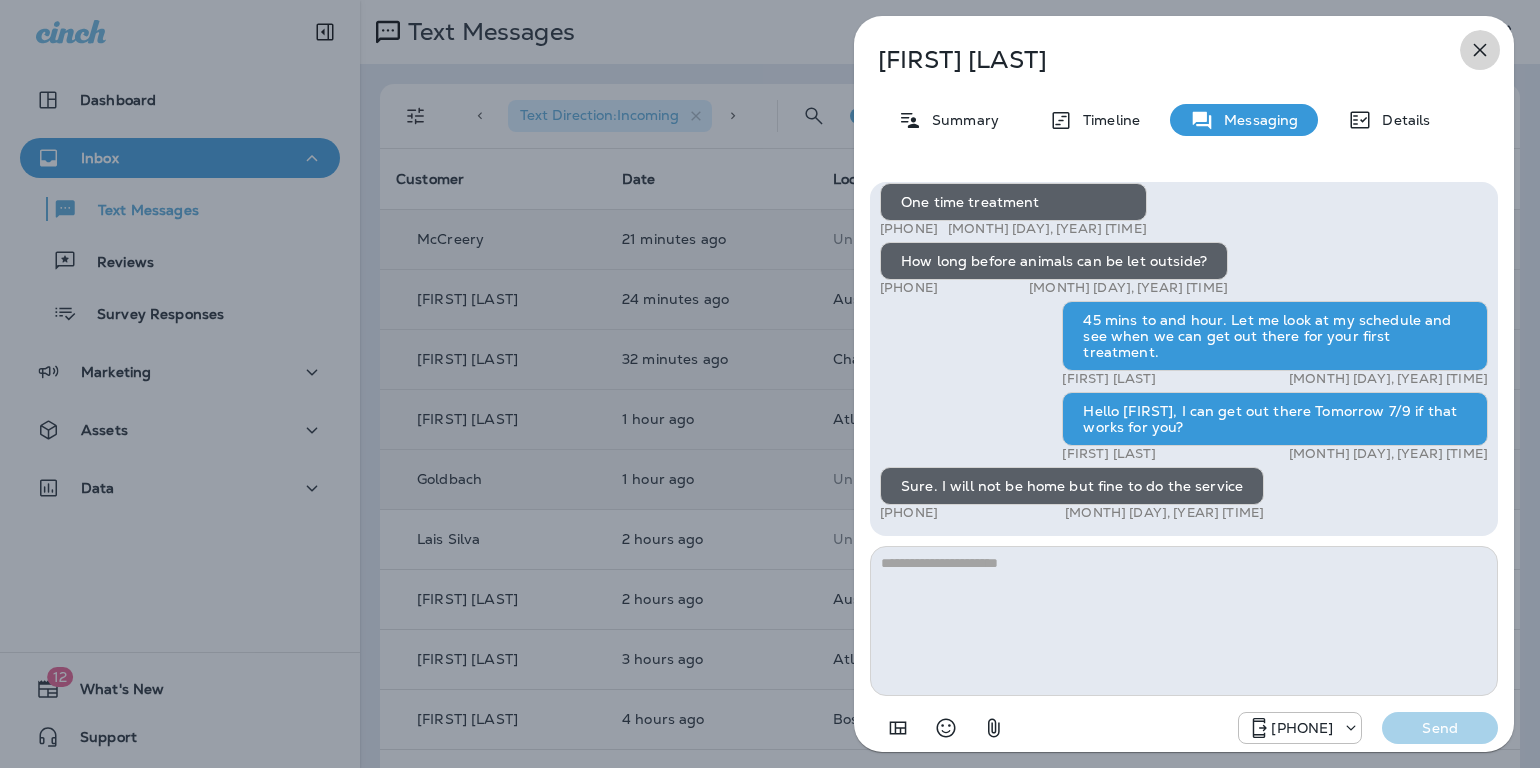 click at bounding box center [1480, 50] 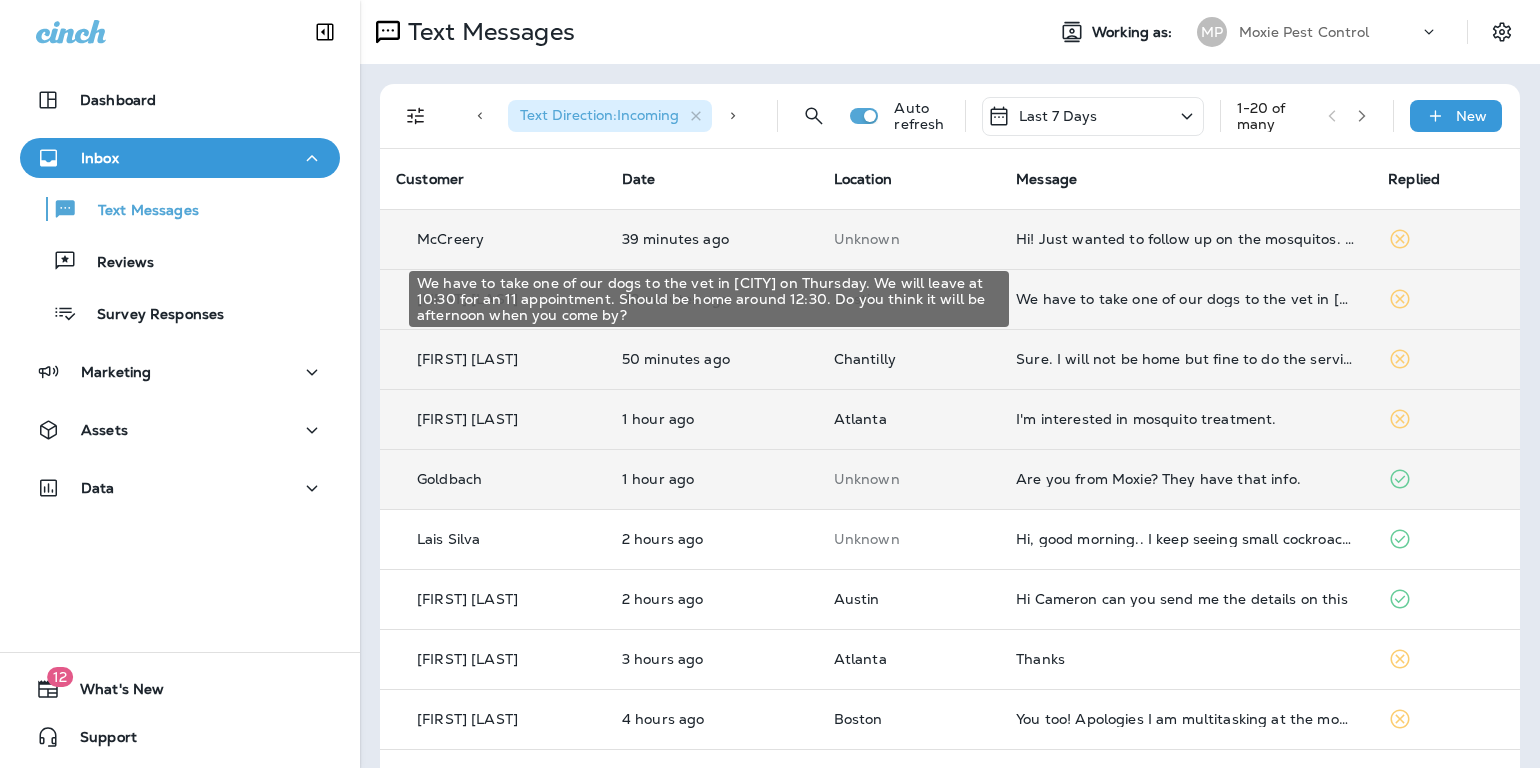 click on "We have to take one of our dogs to the vet in Georgetown on Thursday. We will leave at 10:30 for an 11 appointment. Should be home around 12:30. Do you think it will be afternoon when you come by?" at bounding box center [1186, 299] 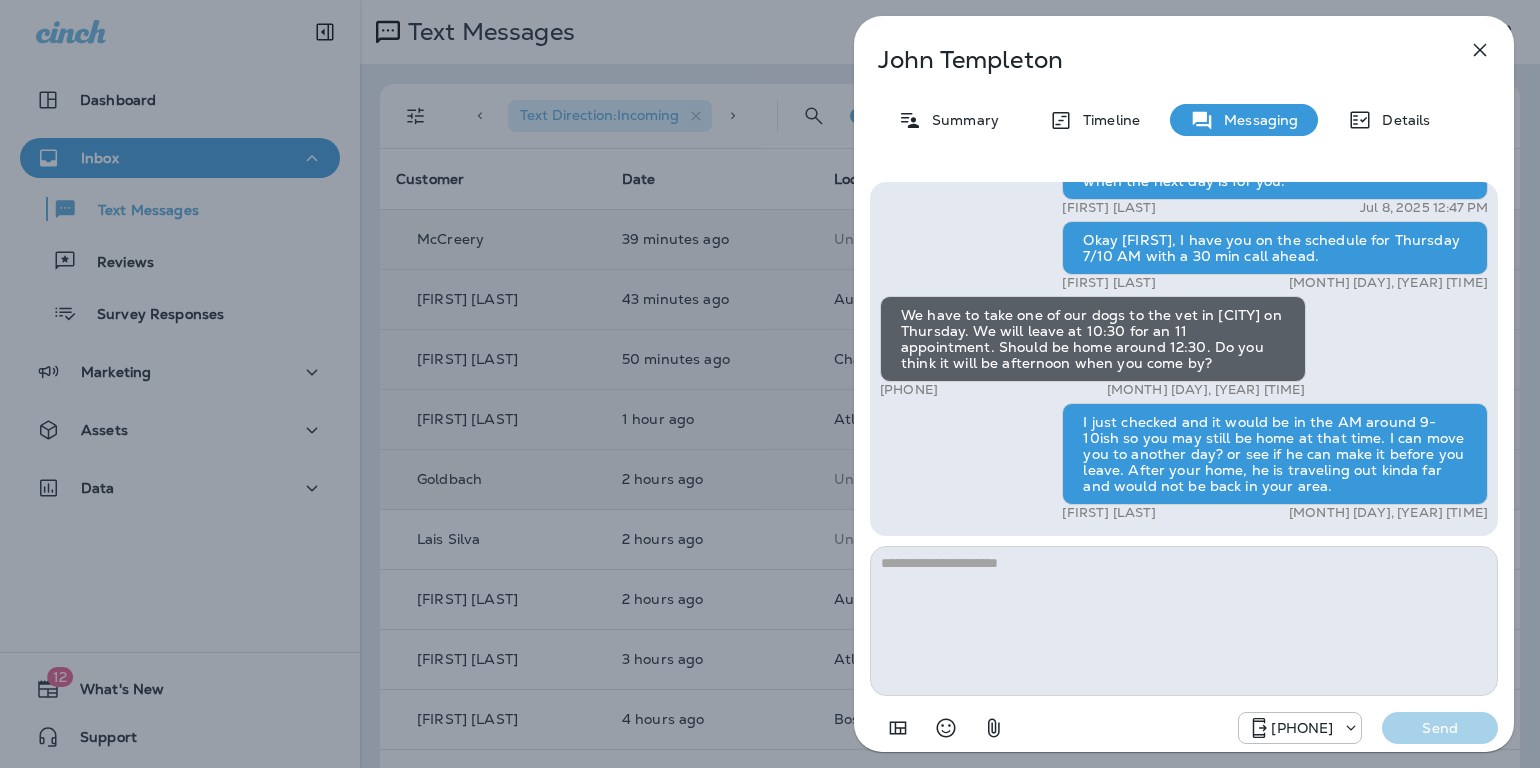 click at bounding box center [1480, 50] 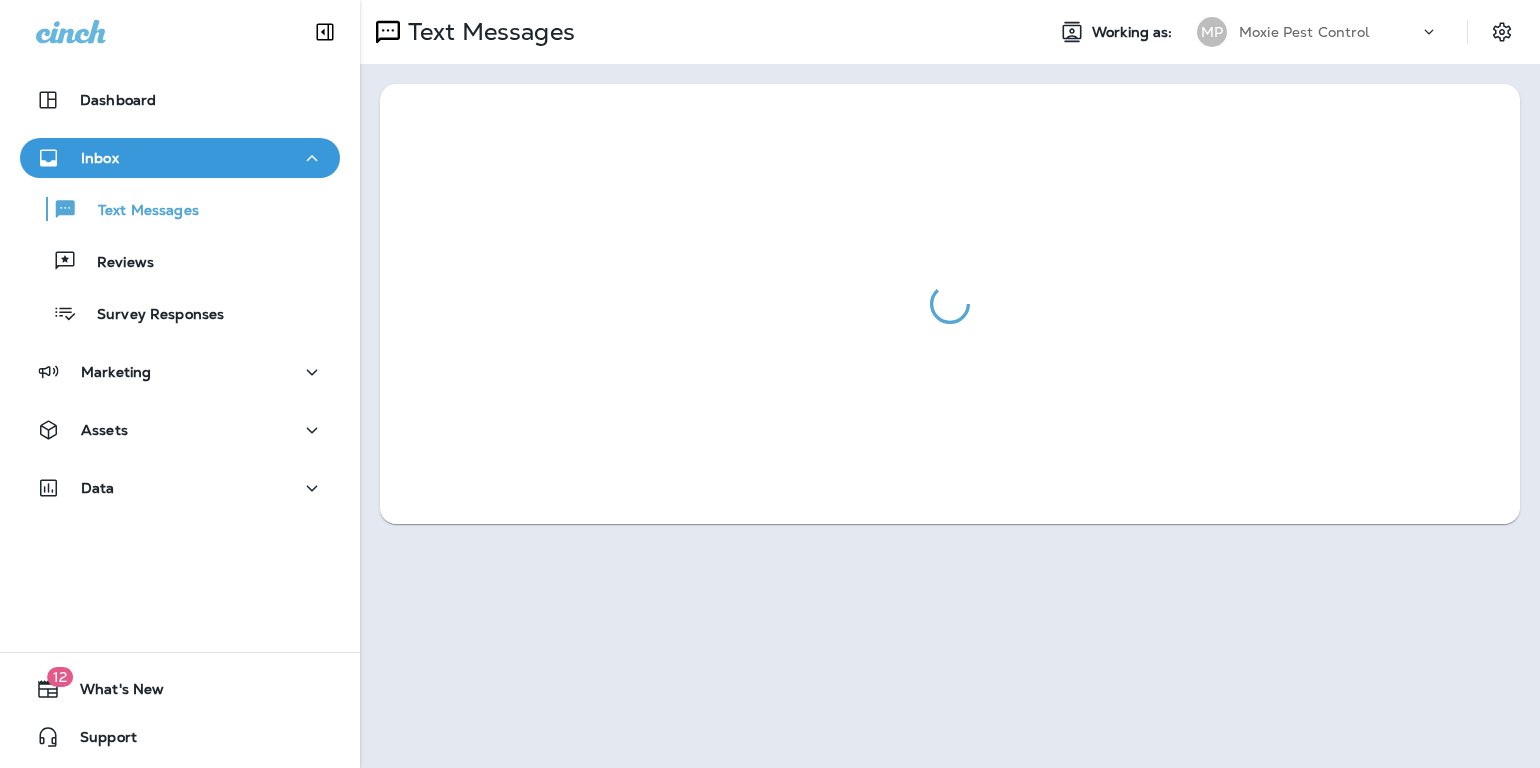 scroll, scrollTop: 0, scrollLeft: 0, axis: both 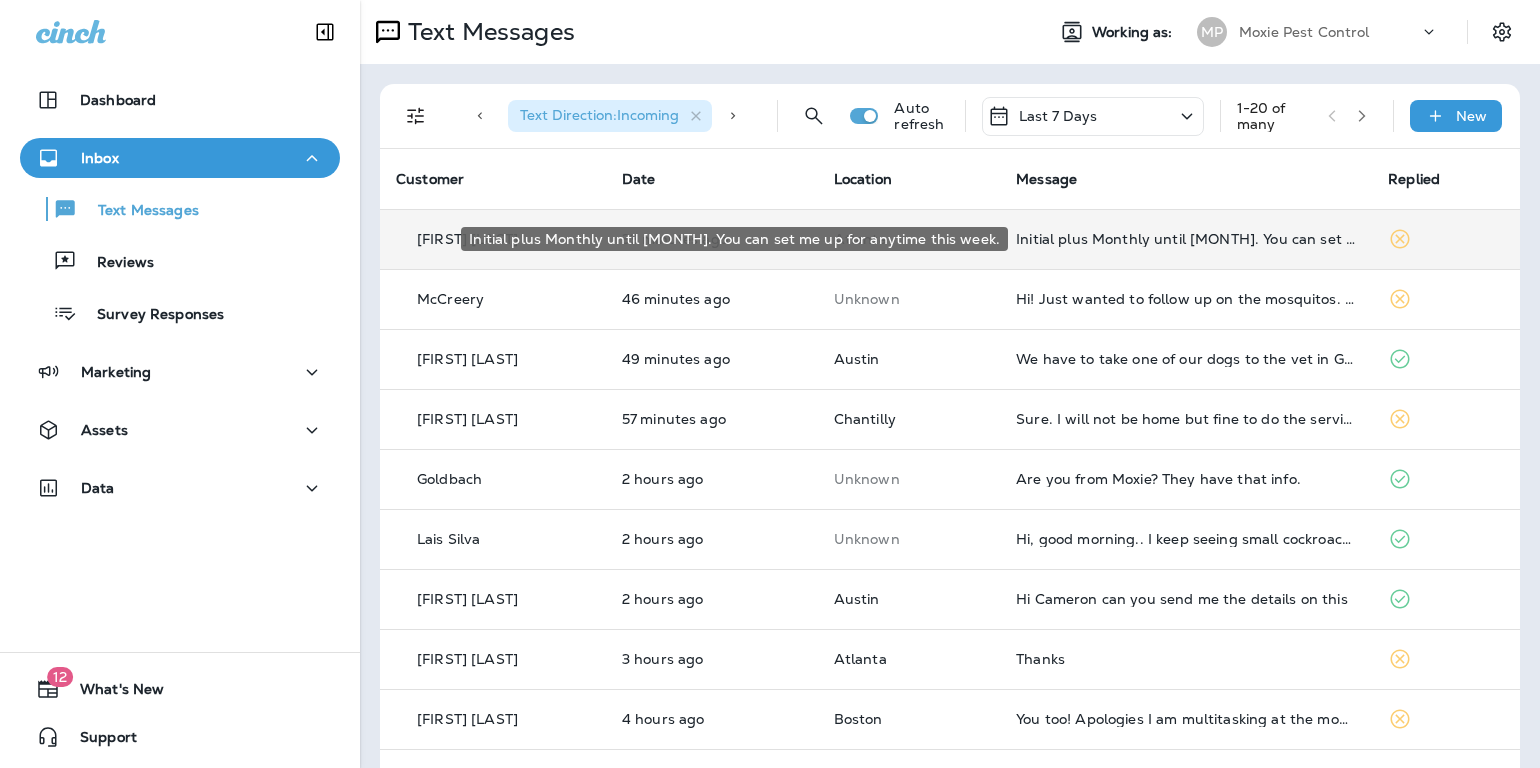 click on "Initial plus Monthly until [MONTH]. You can set me up for anytime this week." at bounding box center (1186, 239) 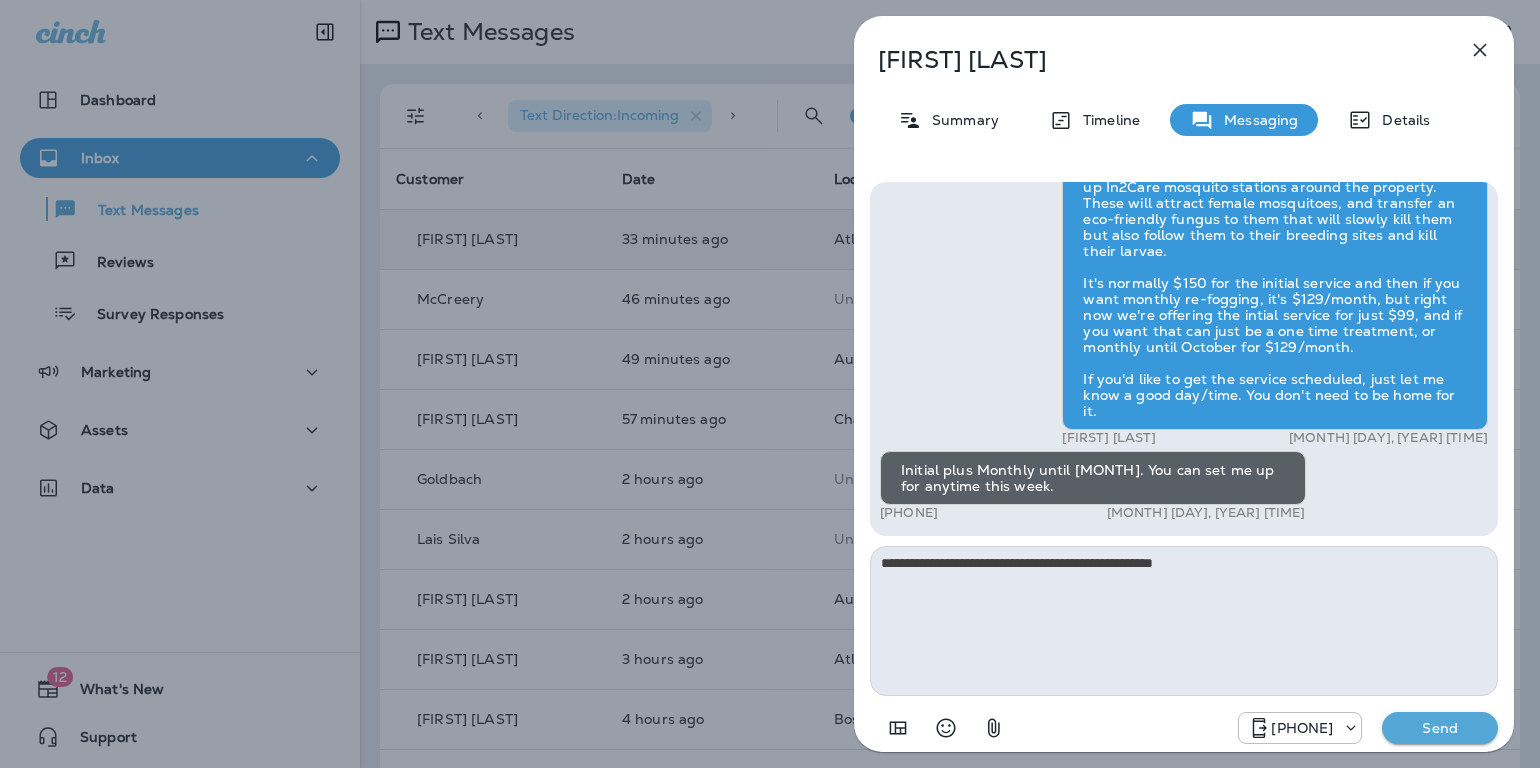 click on "Send" at bounding box center [1440, 728] 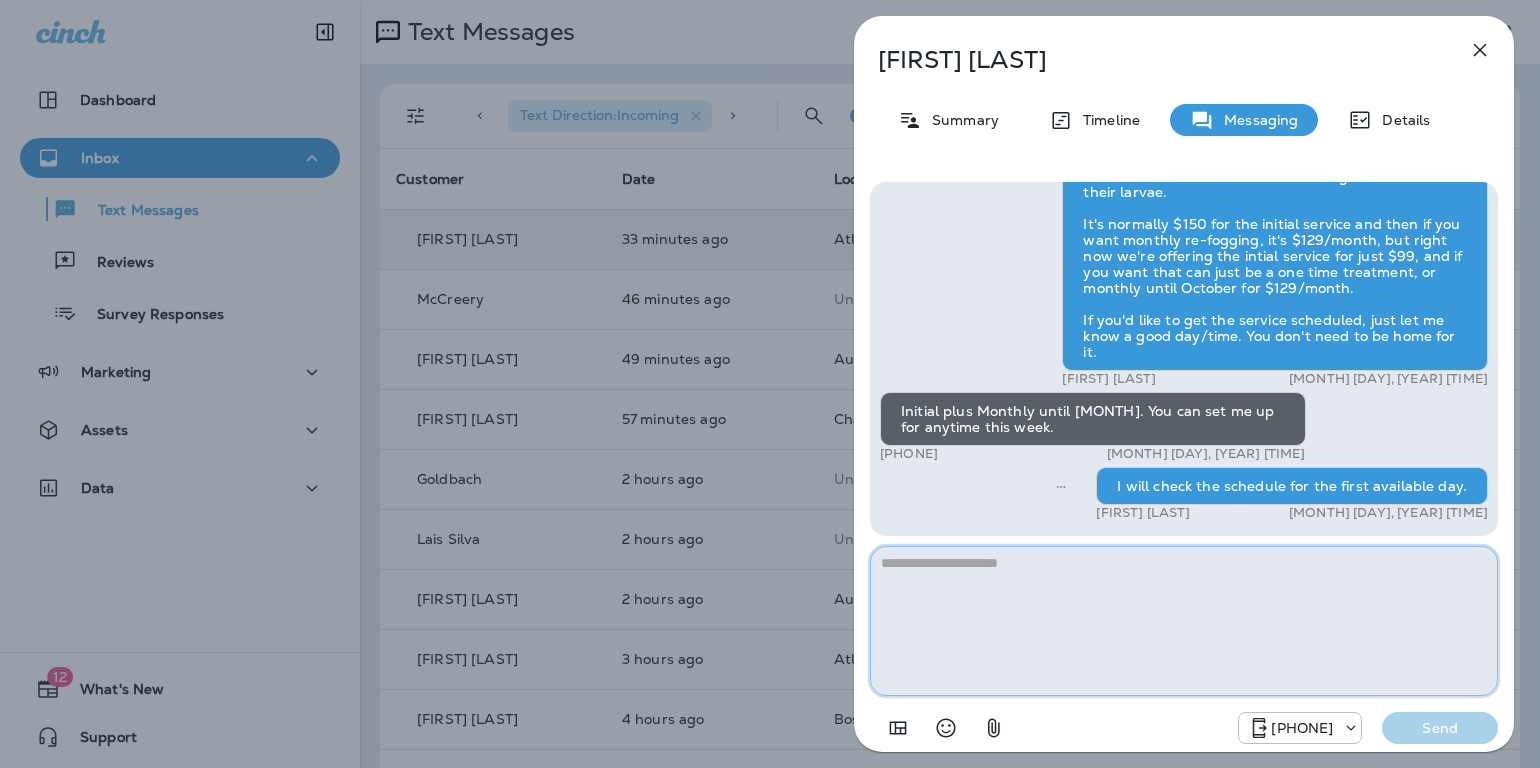 click at bounding box center [1184, 621] 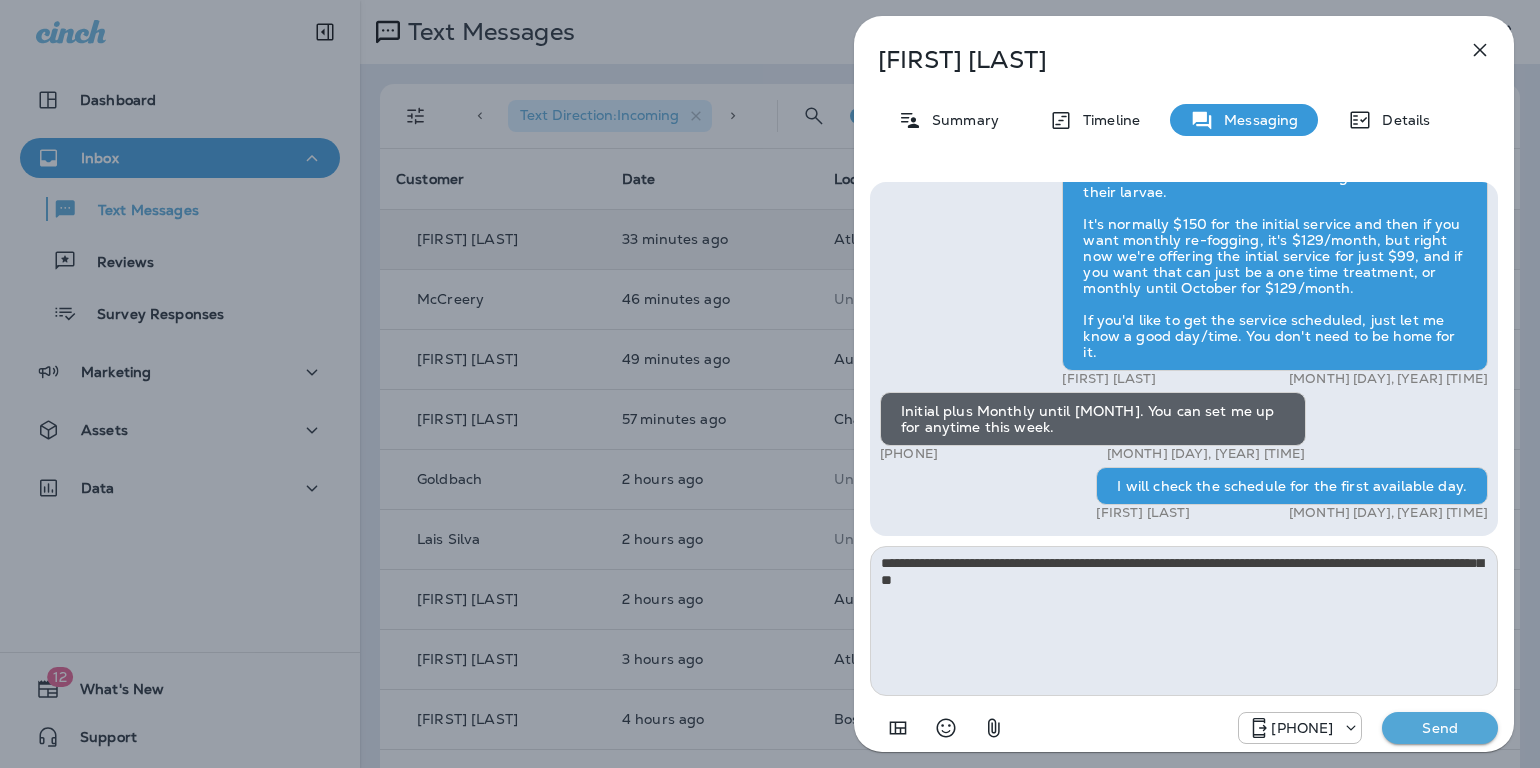 click on "Send" at bounding box center [1440, 728] 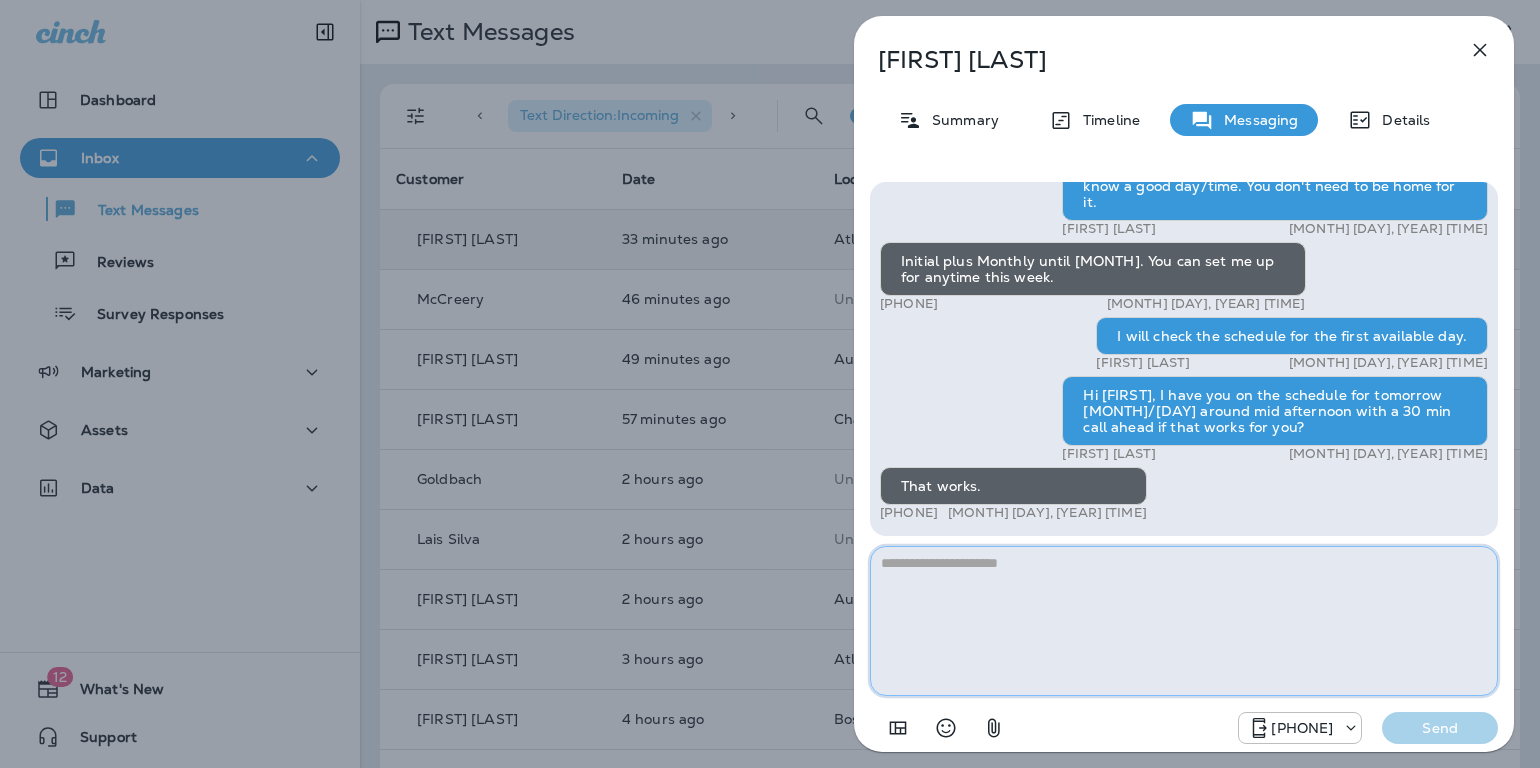 click at bounding box center [1184, 621] 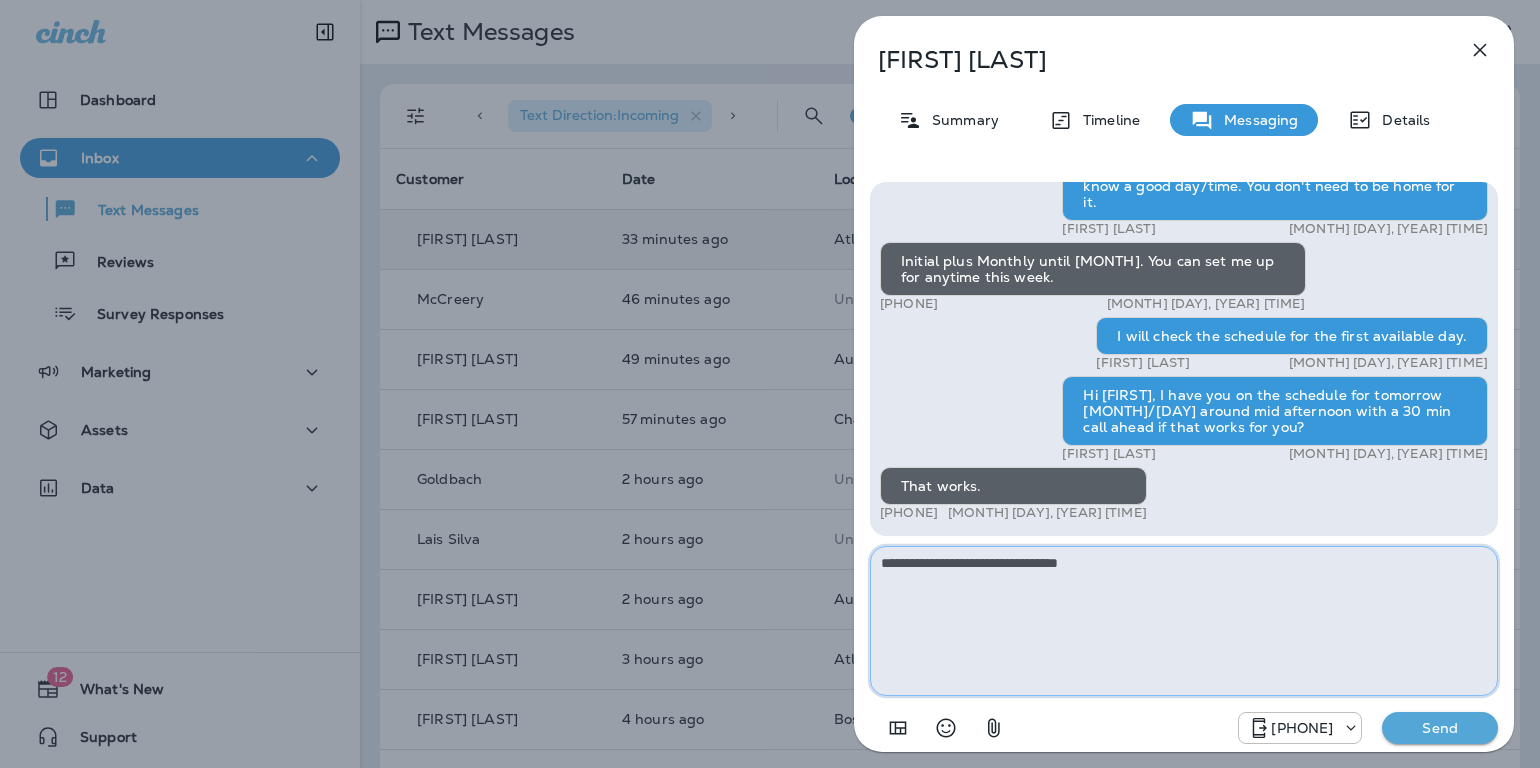 type on "**********" 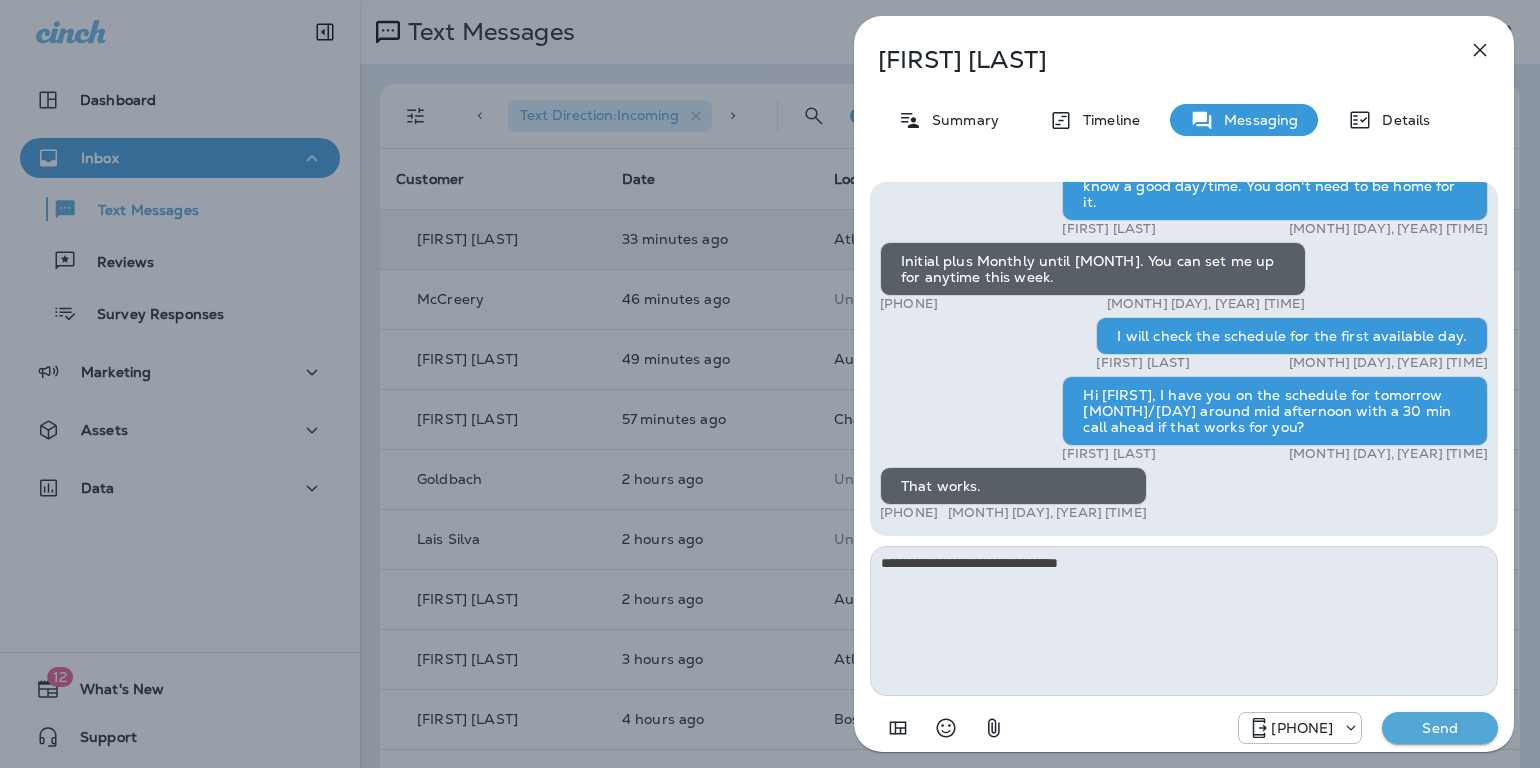 click on "Send" at bounding box center (1440, 728) 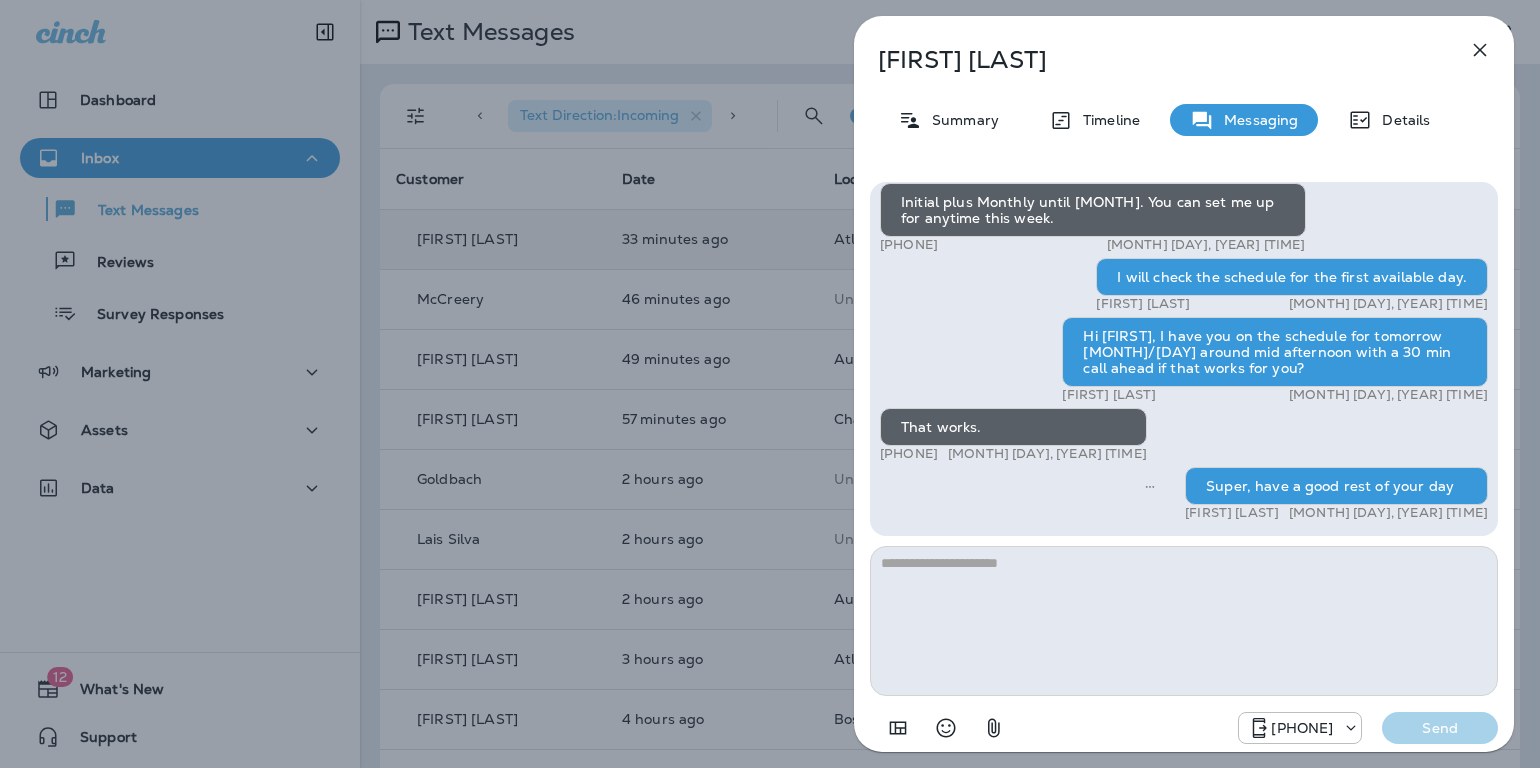 click at bounding box center (1480, 50) 